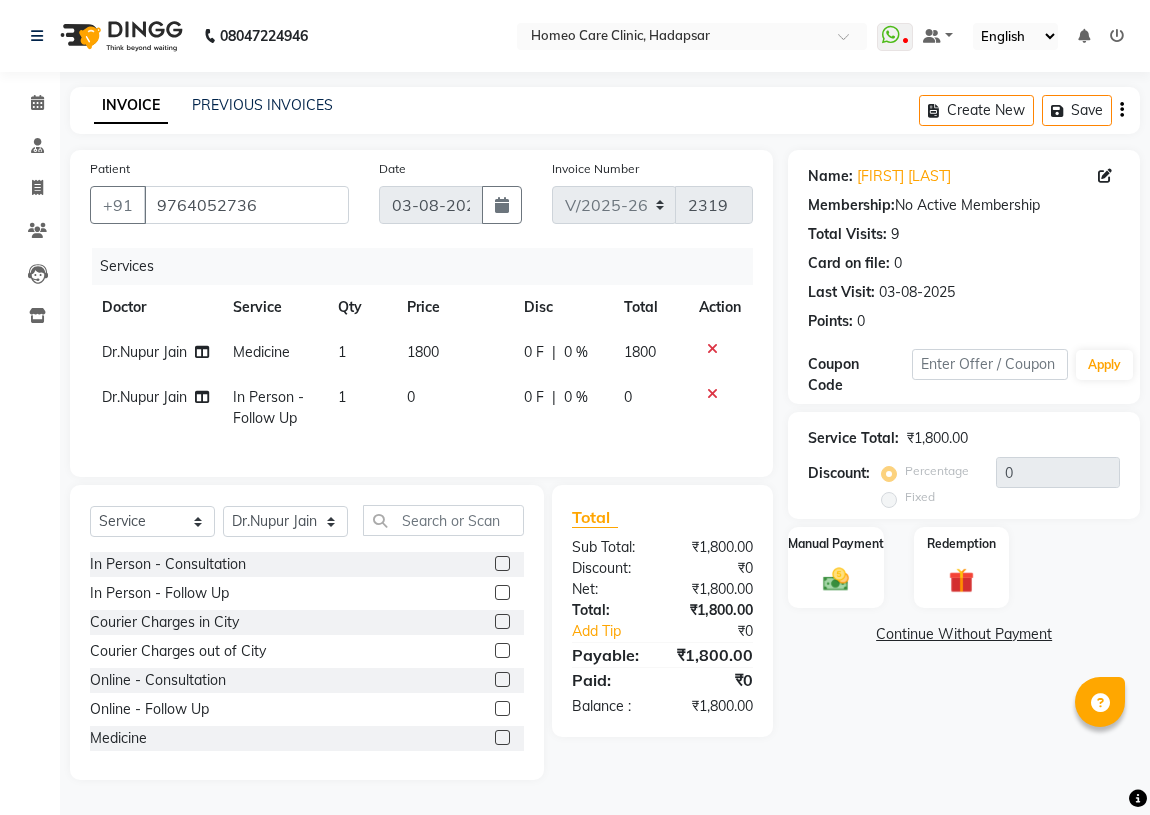 select on "7485" 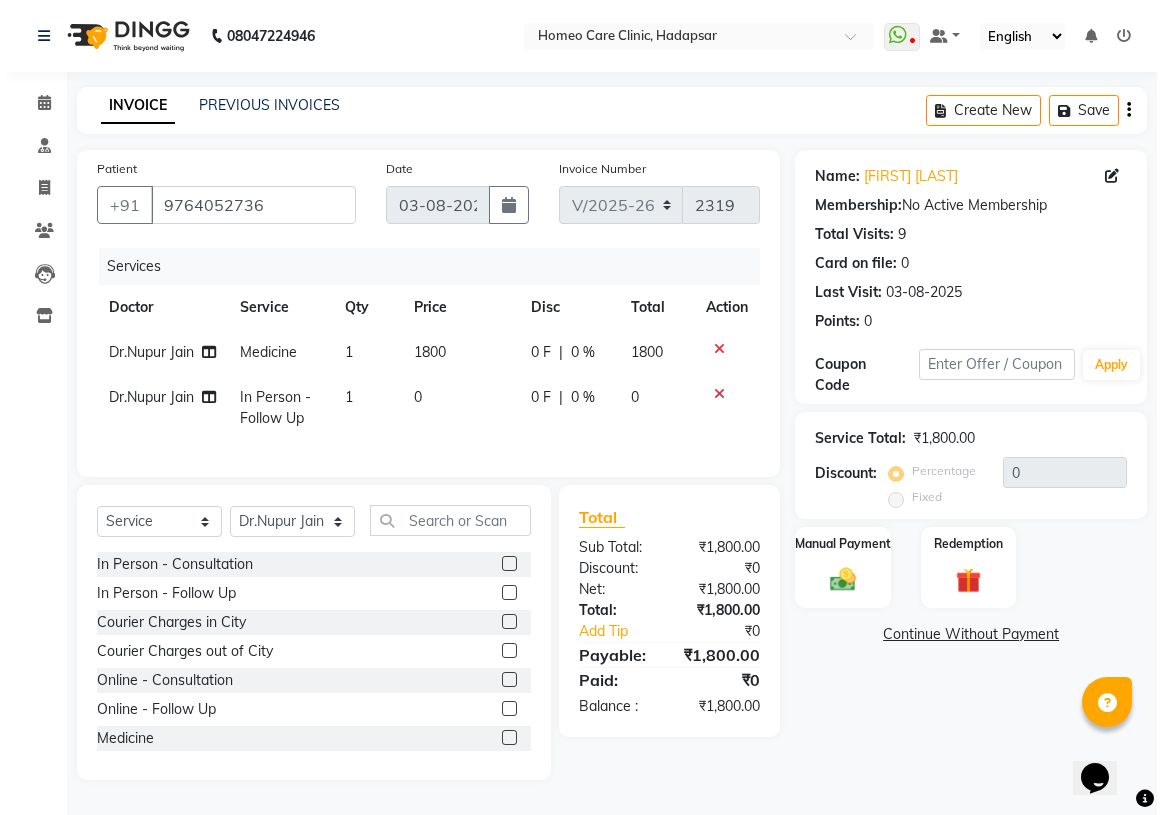 scroll, scrollTop: 0, scrollLeft: 0, axis: both 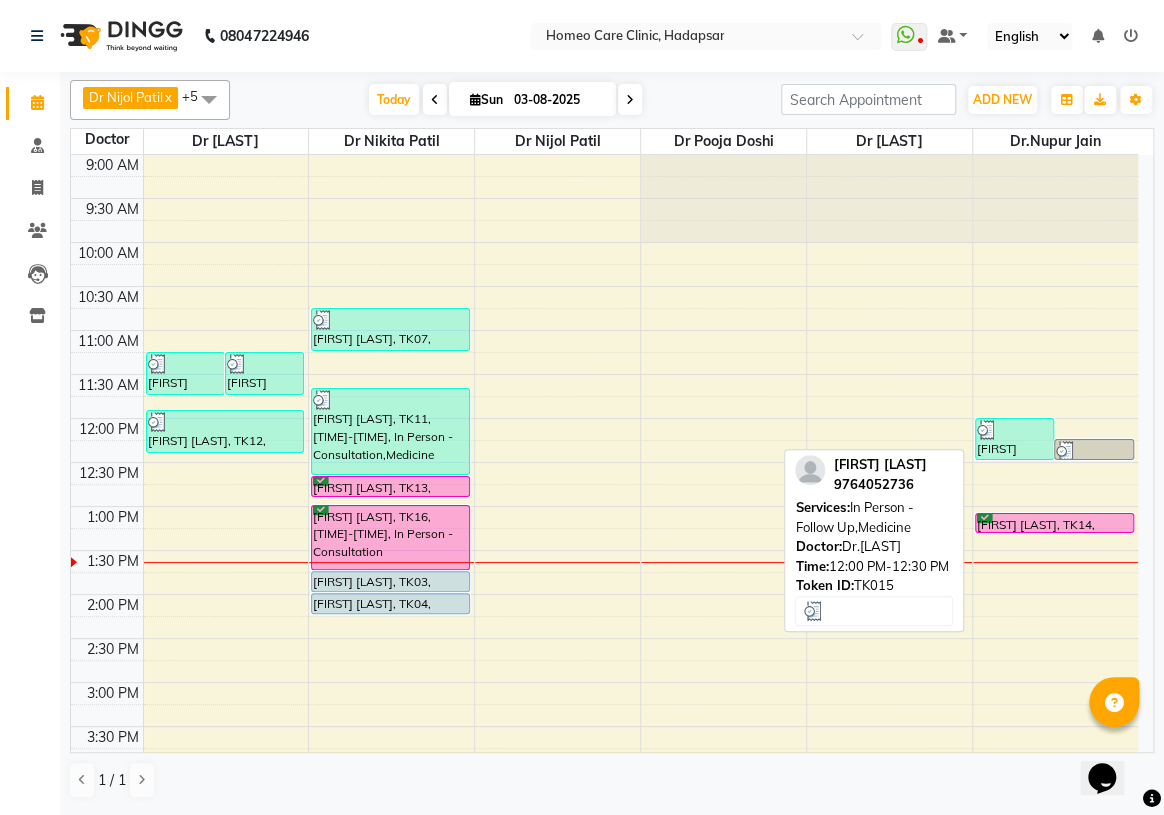 click on "[FIRST] [LAST], TK15, [TIME]-[TIME], In Person - Follow Up,Medicine" at bounding box center (1015, 439) 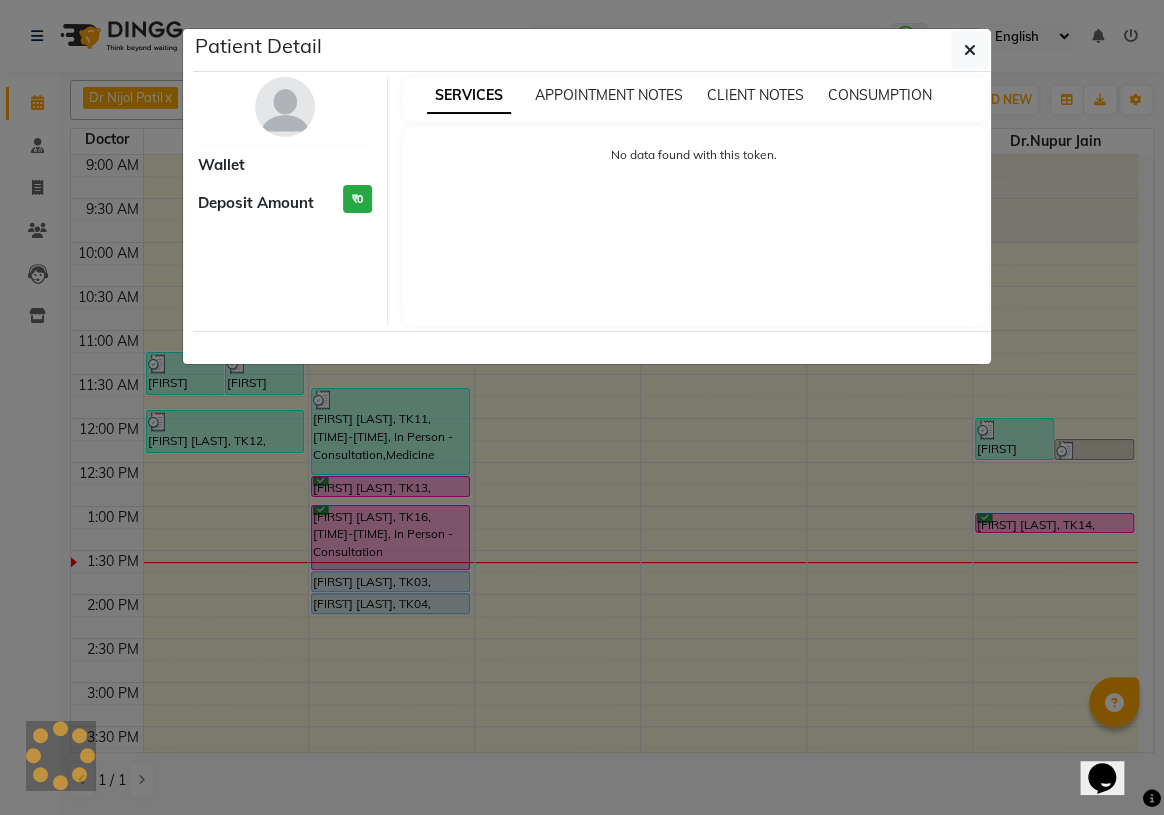 select on "3" 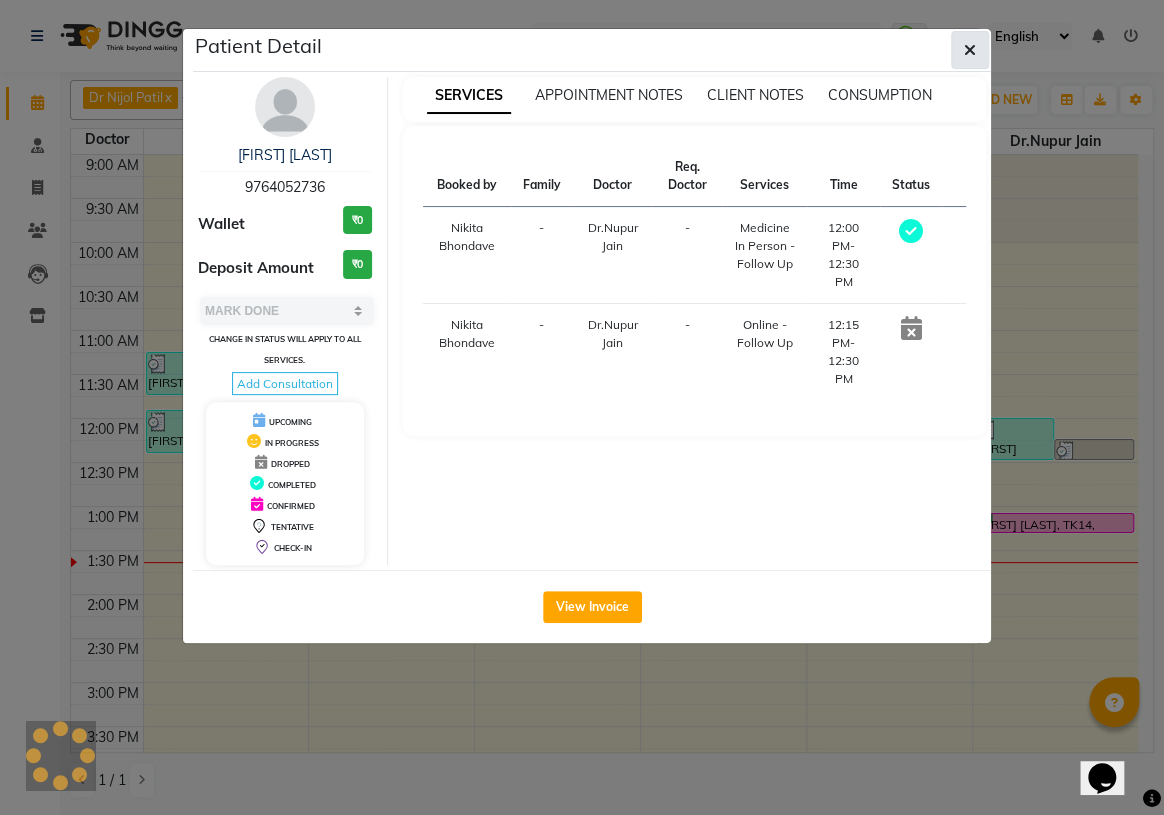 drag, startPoint x: 969, startPoint y: 38, endPoint x: 669, endPoint y: 82, distance: 303.2095 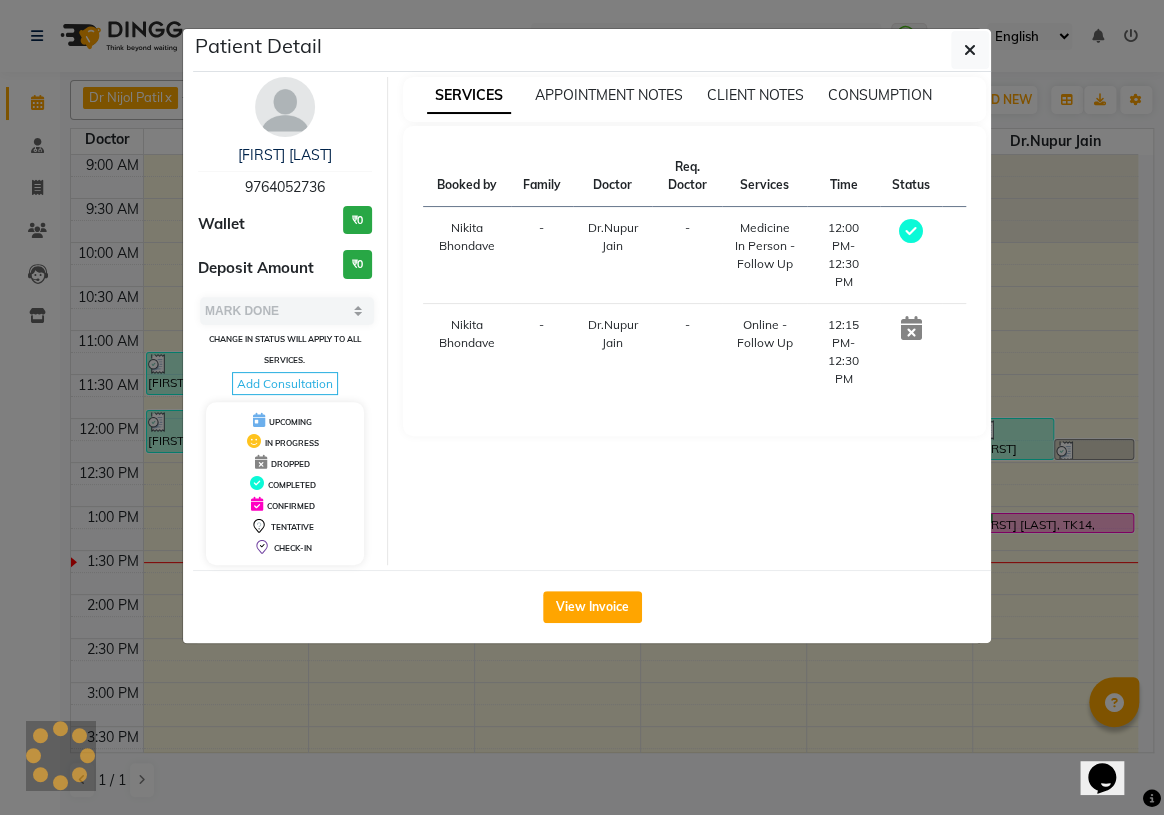 click 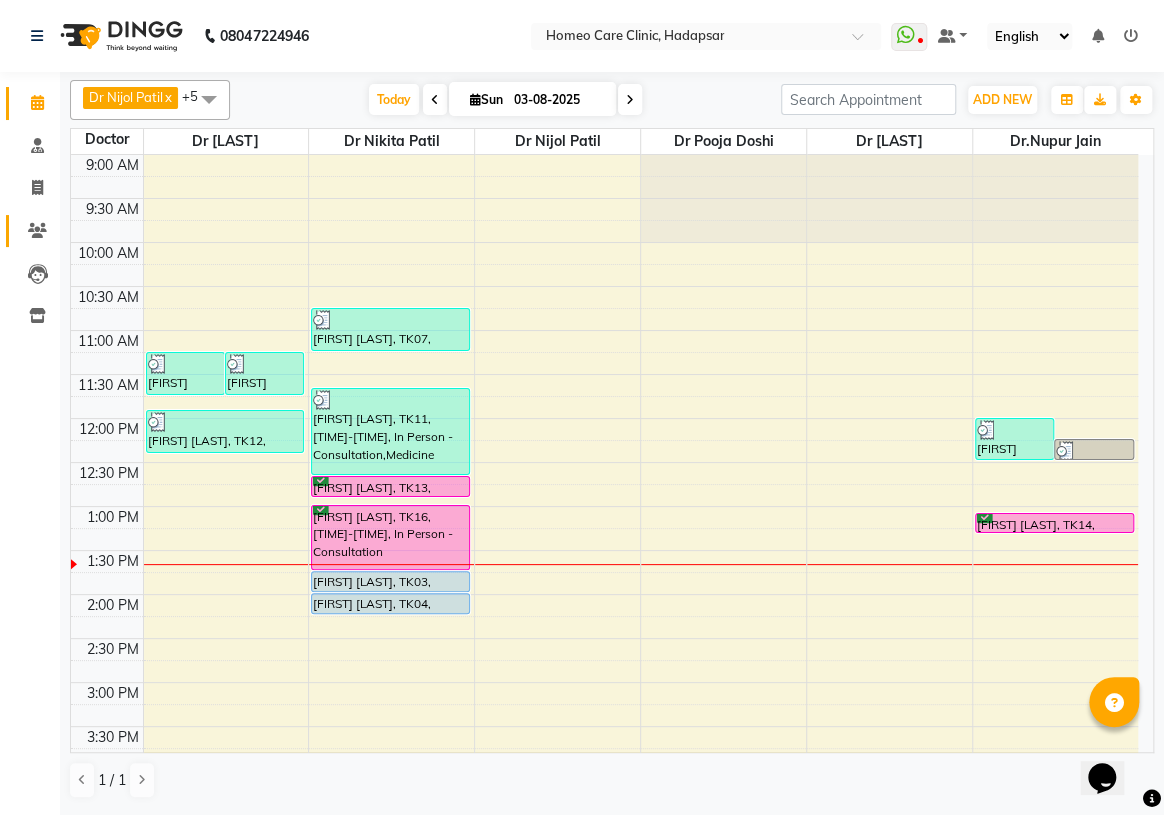 click 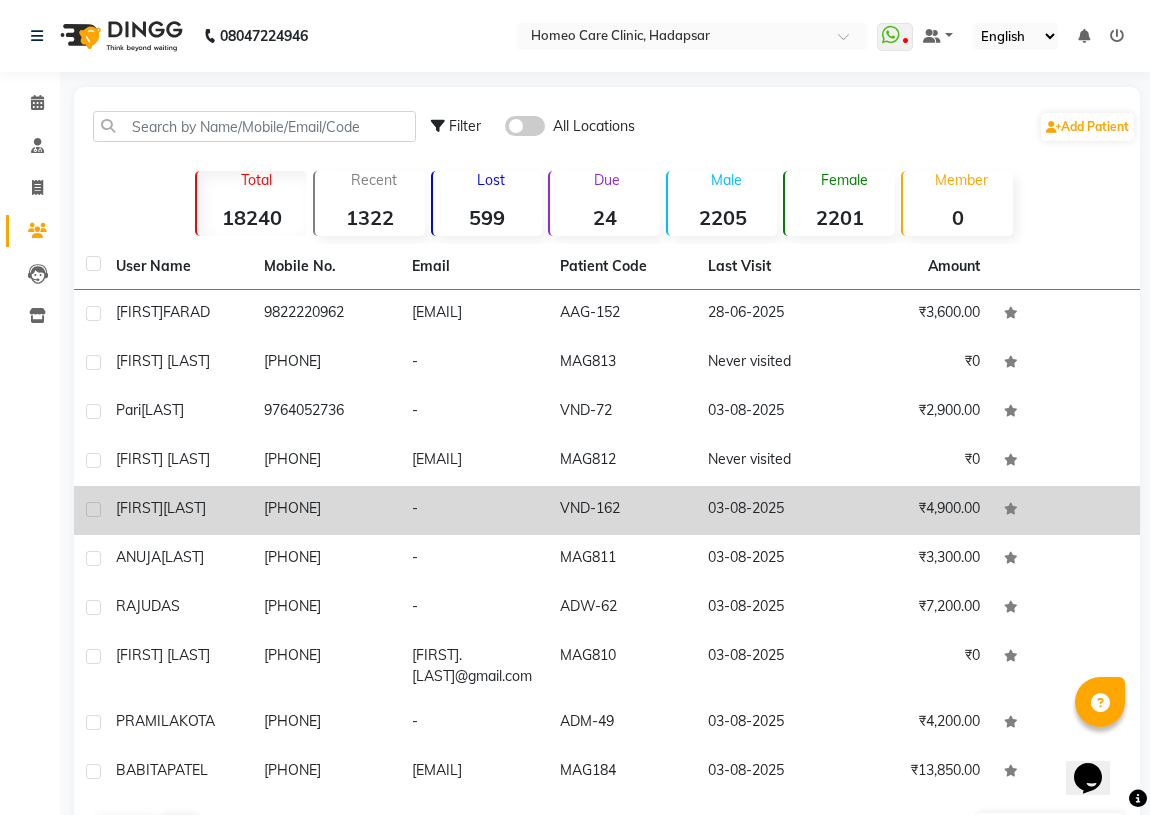 click on "[PHONE]" 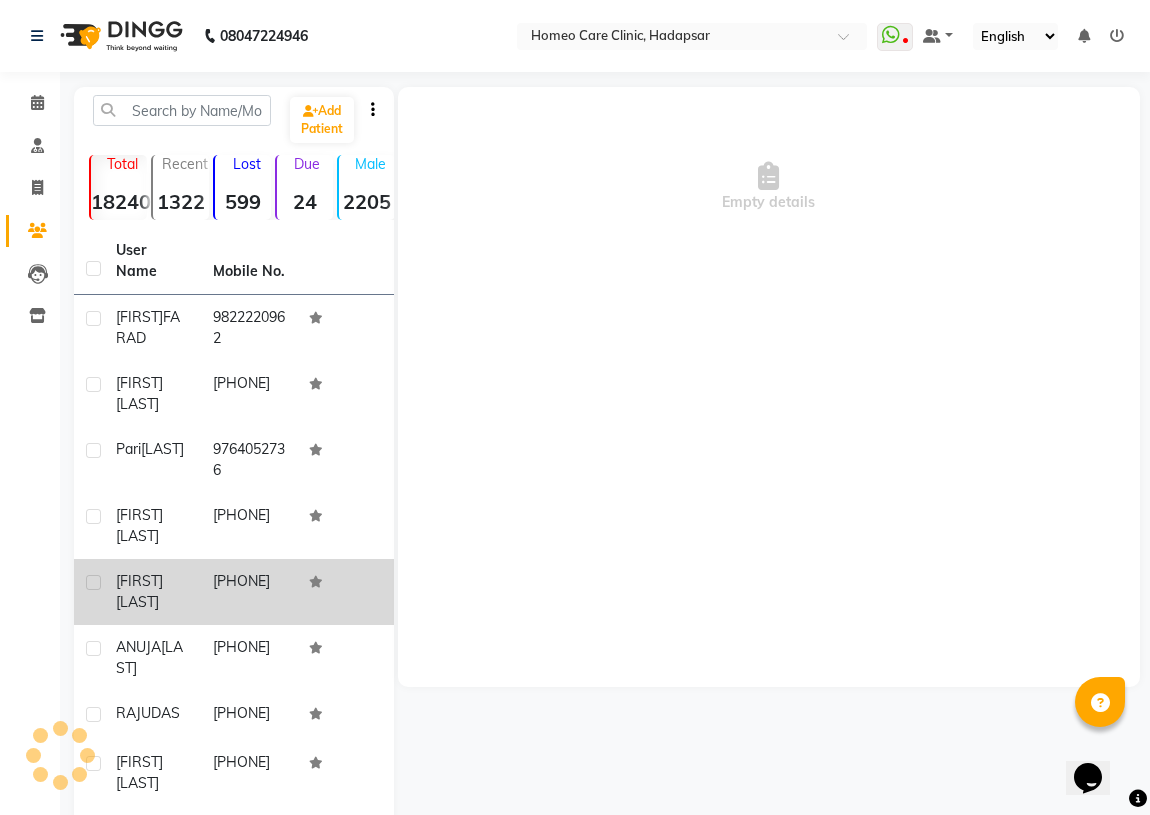 click 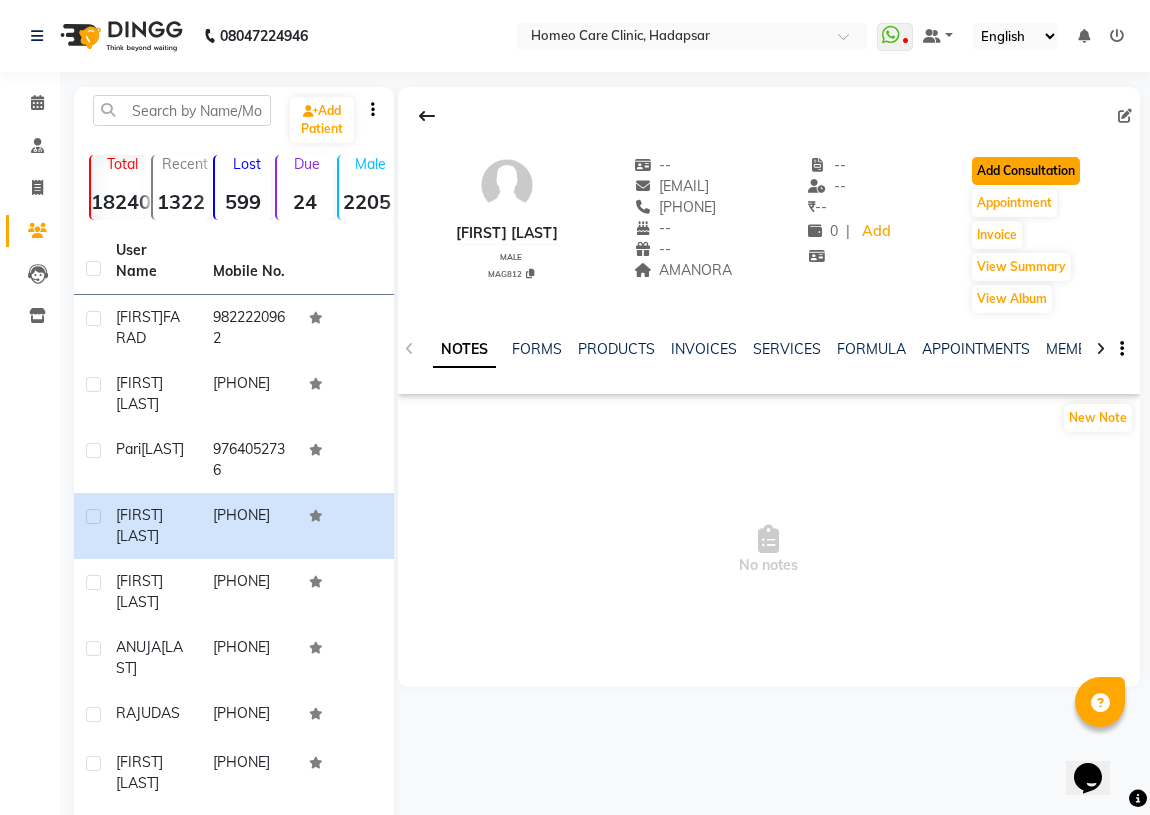 click on "Add Consultation" 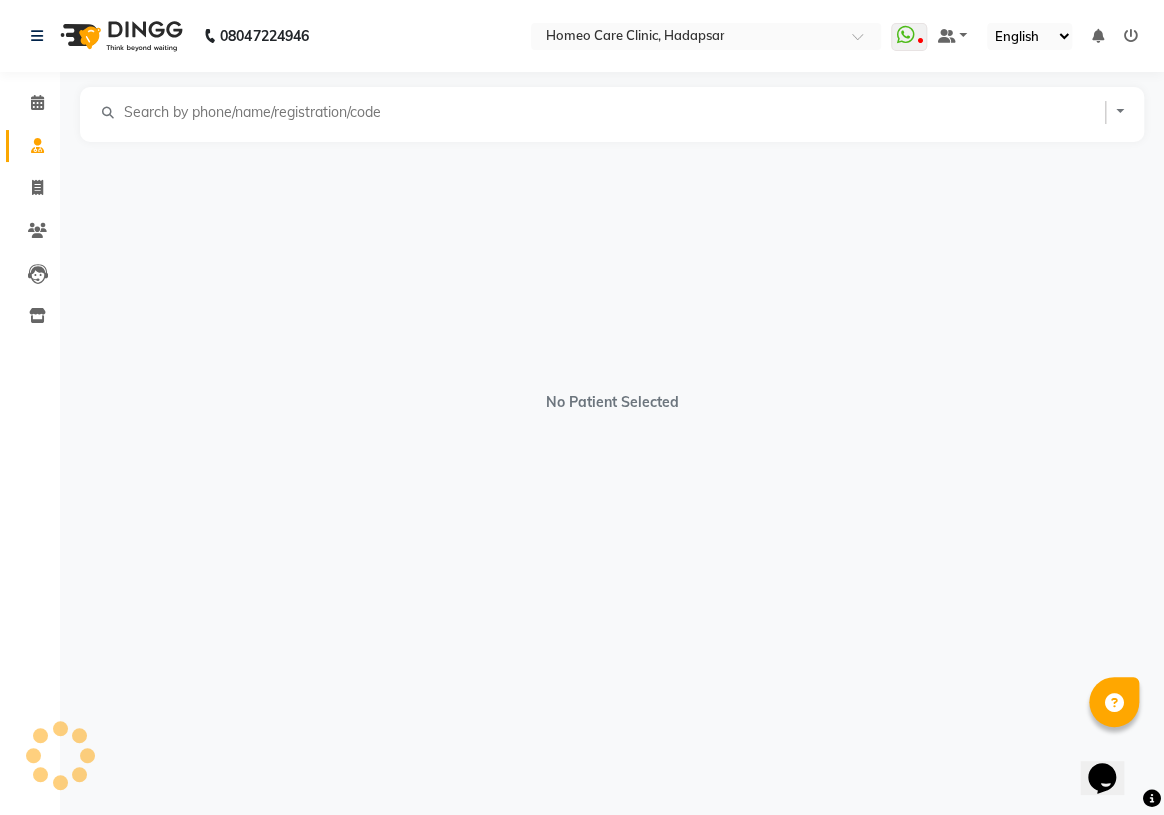 select on "male" 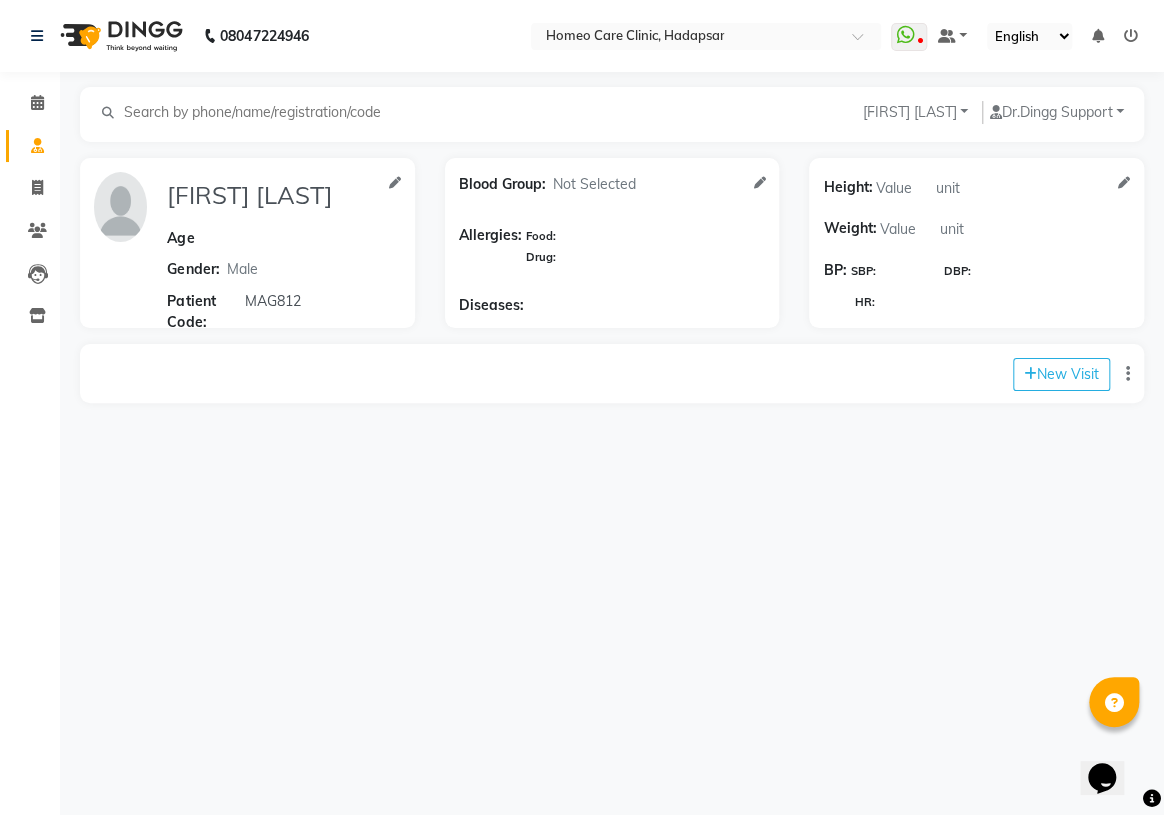 click on "[PHONE] Select Location × Homeo Care Clinic, Hadapsar WhatsApp Status ✕ Status: Disconnected Most Recent Message: [DATE] [TIME] Recent Service Activity: [DATE] [TIME] [PHONE] Whatsapp Settings Default Panel My Panel English ENGLISH Español العربية मराठी हिंदी ગુજરાતી தமிழ் 中文 Notifications nothing to show ☀ Homeo Care Clinic, Hadapsar Calendar Consultation Invoice Patients Leads Inventory Completed InProgress Upcoming Dropped Tentative Check-In Confirm Bookings Segments Page Builder [FIRST] [LAST] Add Family Member Dr. Dingg Support Dr.[LAST] Dr [LAST] Dr [LAST] Dr [LAST] Dr [LAST] Dr [LAST] Dr [LAST] [FIRST] [LAST] [FIRST] [LAST] Age Gender: Not Selected Male Female Patient Code: MAG812 Blood Group: Not Selected O- O+ A- A+ B- B+ AB- AB+ Allergies: Food: Drug: SBP:" at bounding box center (582, 407) 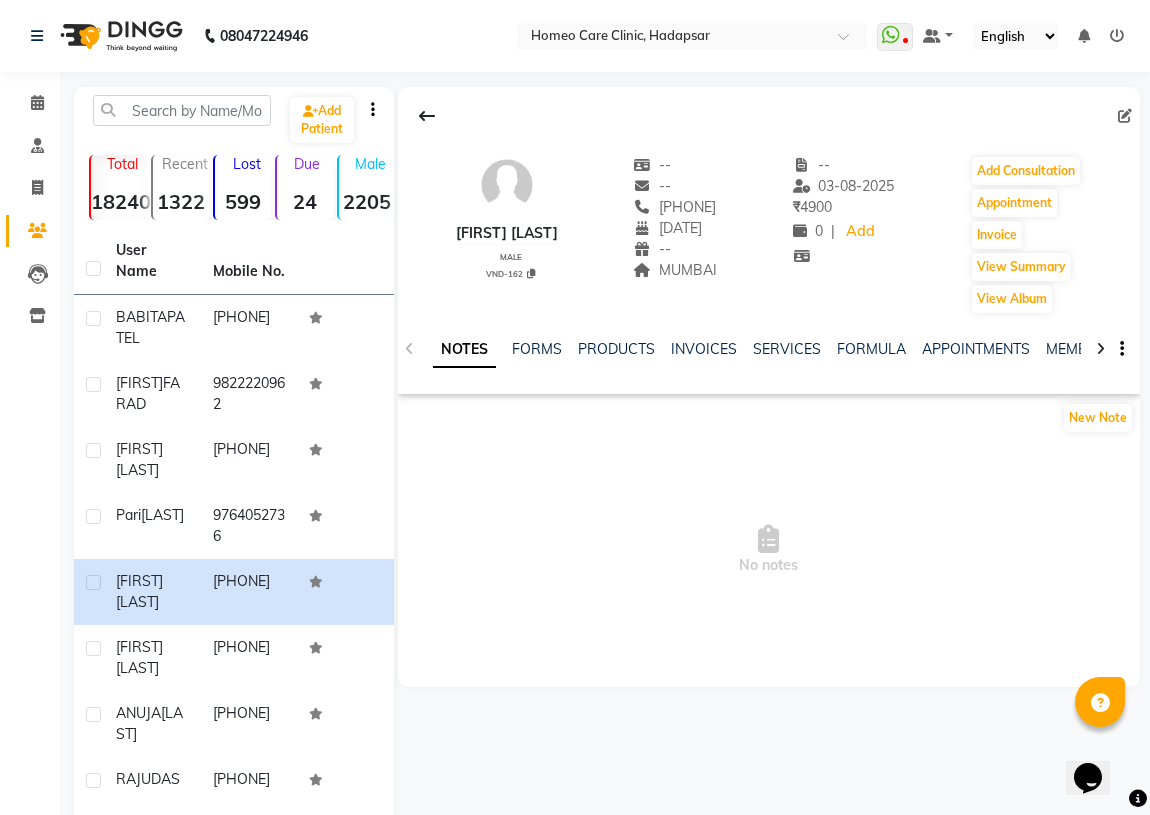 drag, startPoint x: 682, startPoint y: 662, endPoint x: 829, endPoint y: 369, distance: 327.80786 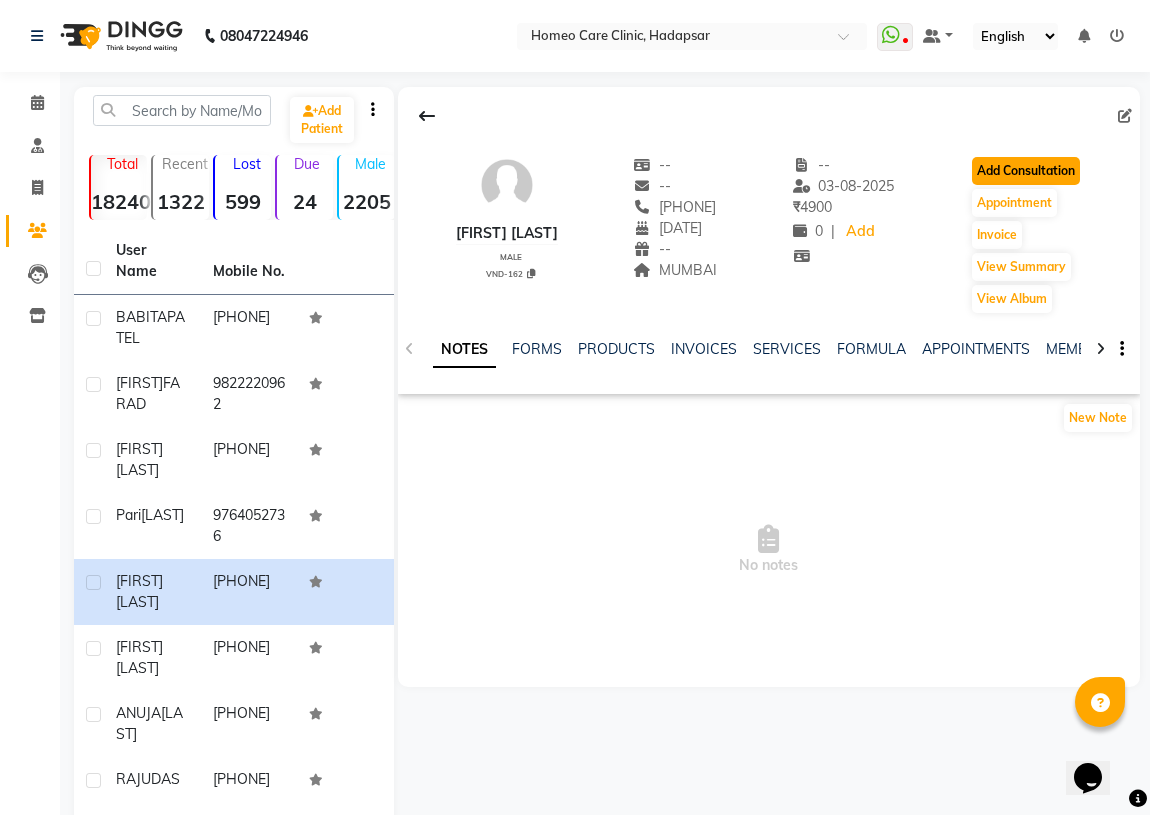 click on "Add Consultation" 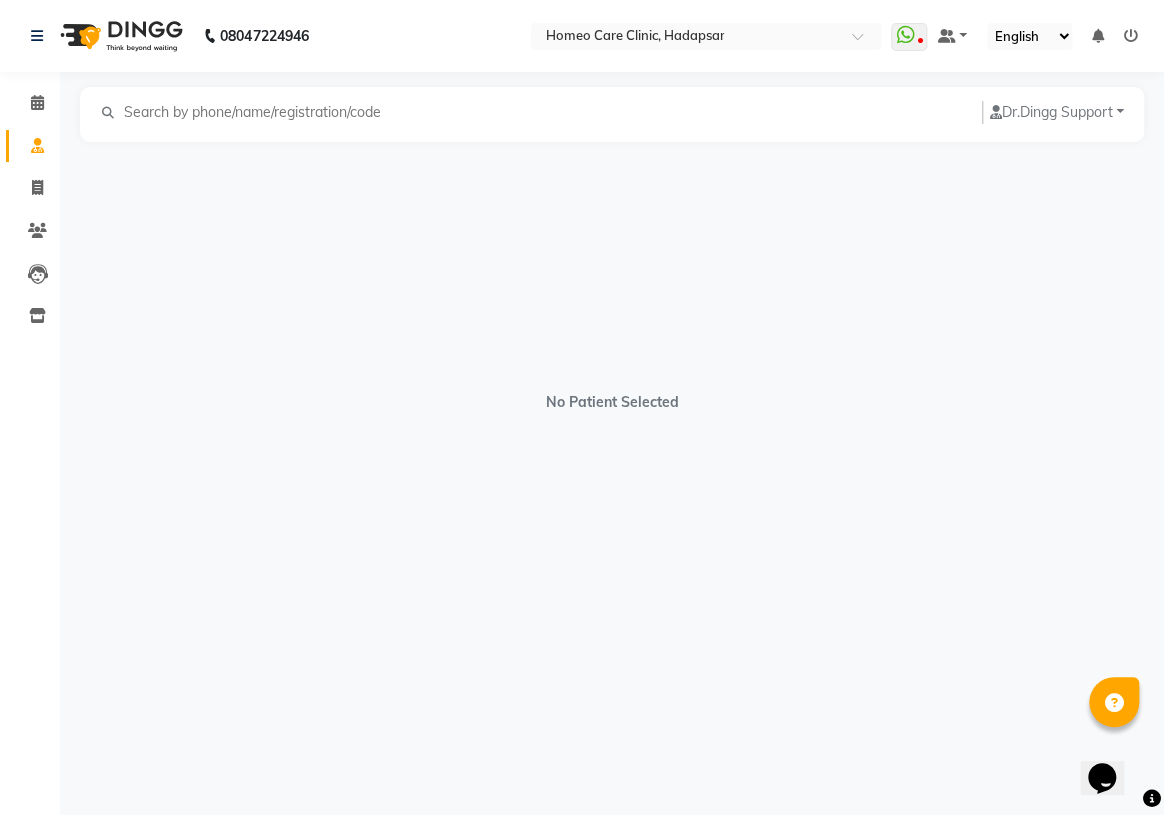 select on "male" 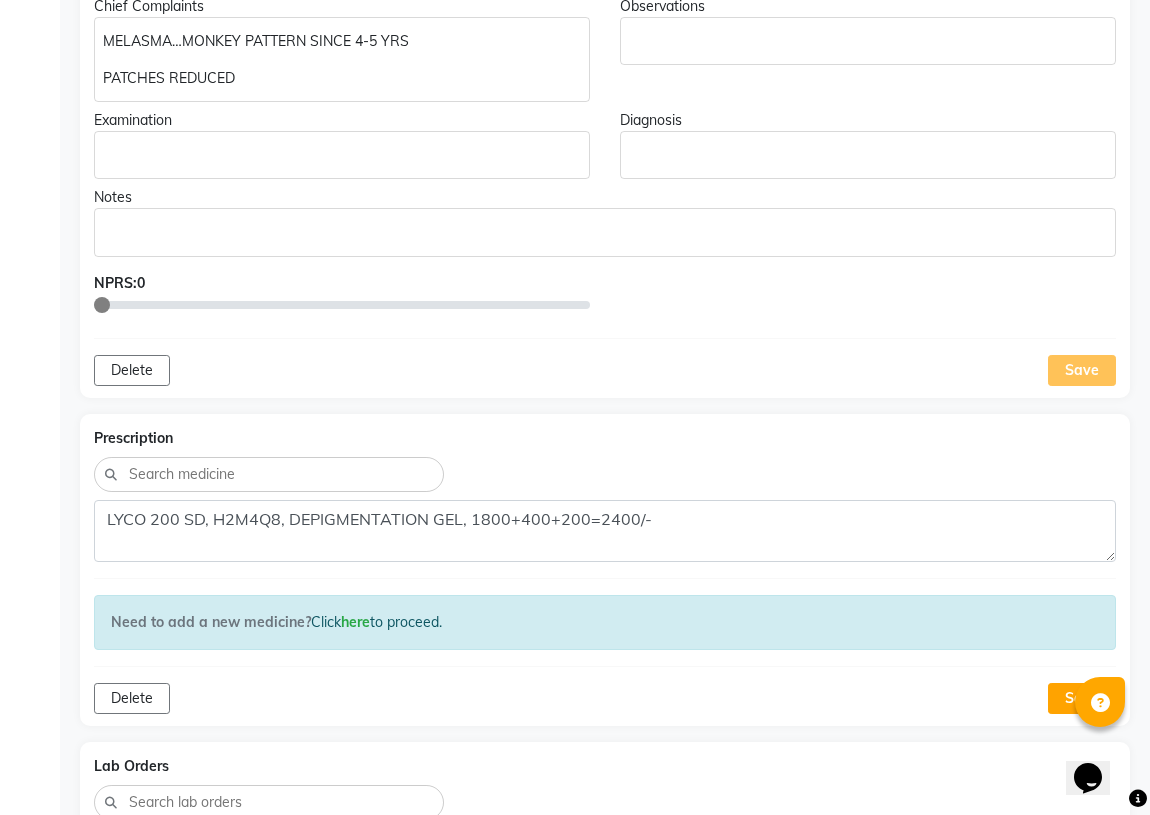 scroll, scrollTop: 454, scrollLeft: 0, axis: vertical 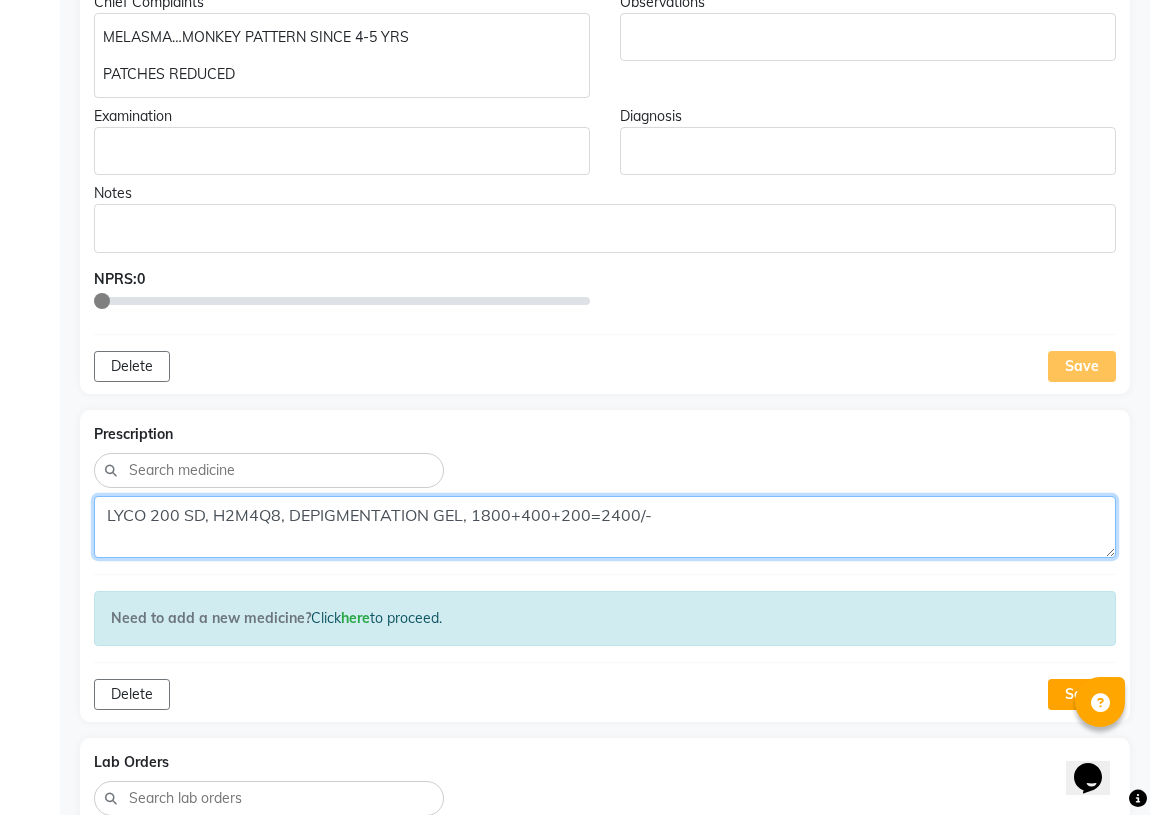 click on "LYCO 200 SD, H2M4Q8, DEPIGMENTATION GEL, 1800+400+200=2400/-" 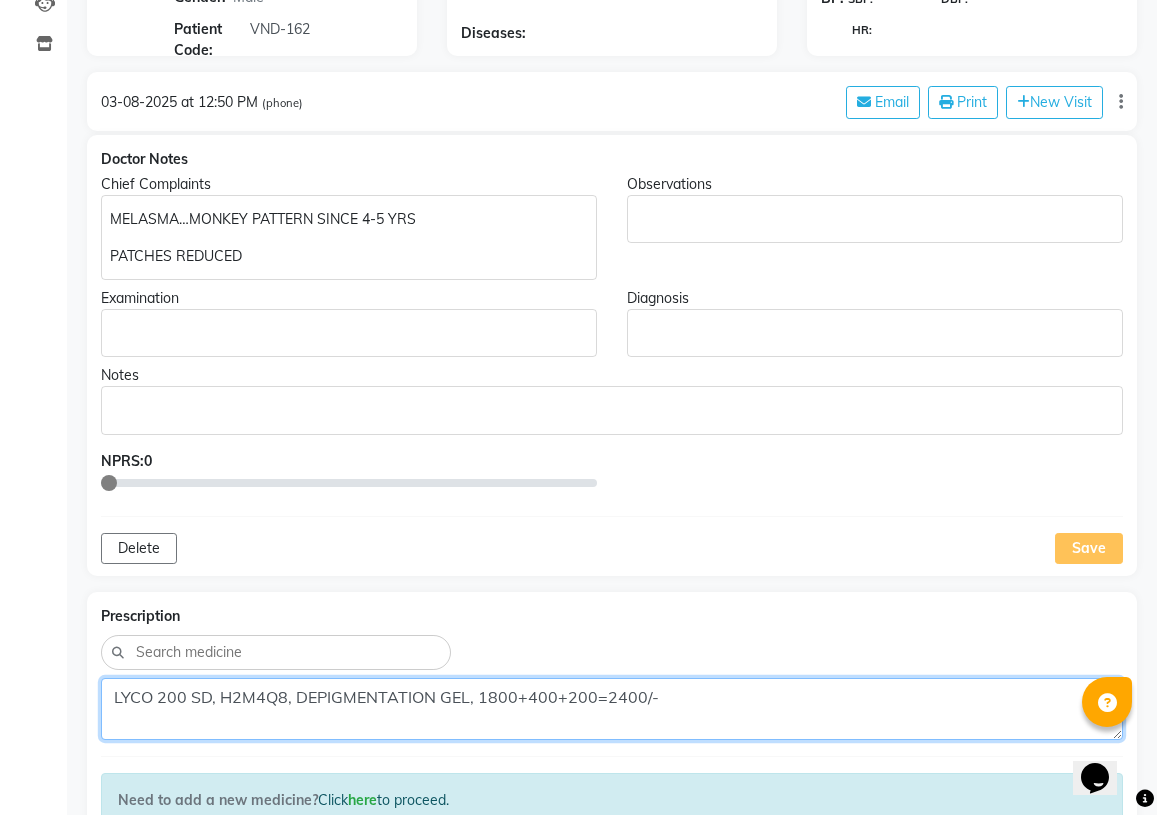 scroll, scrollTop: 0, scrollLeft: 0, axis: both 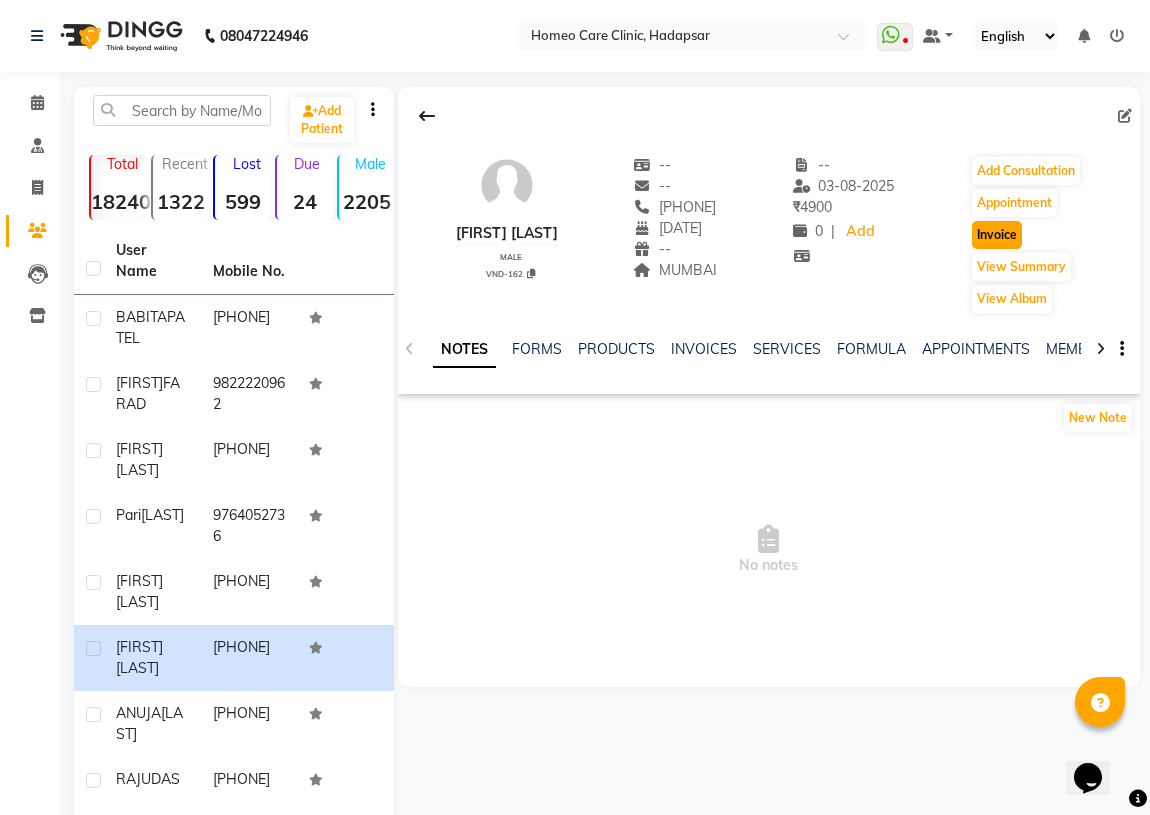 click on "Invoice" 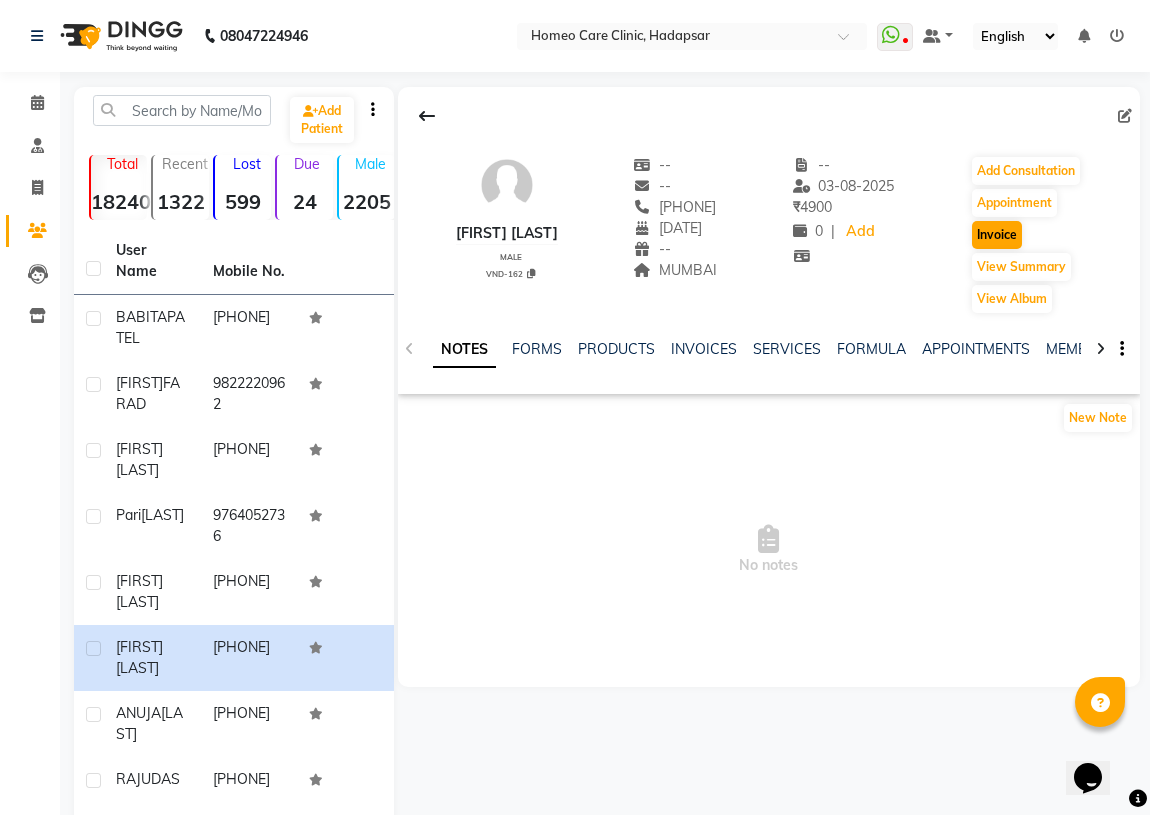 select on "service" 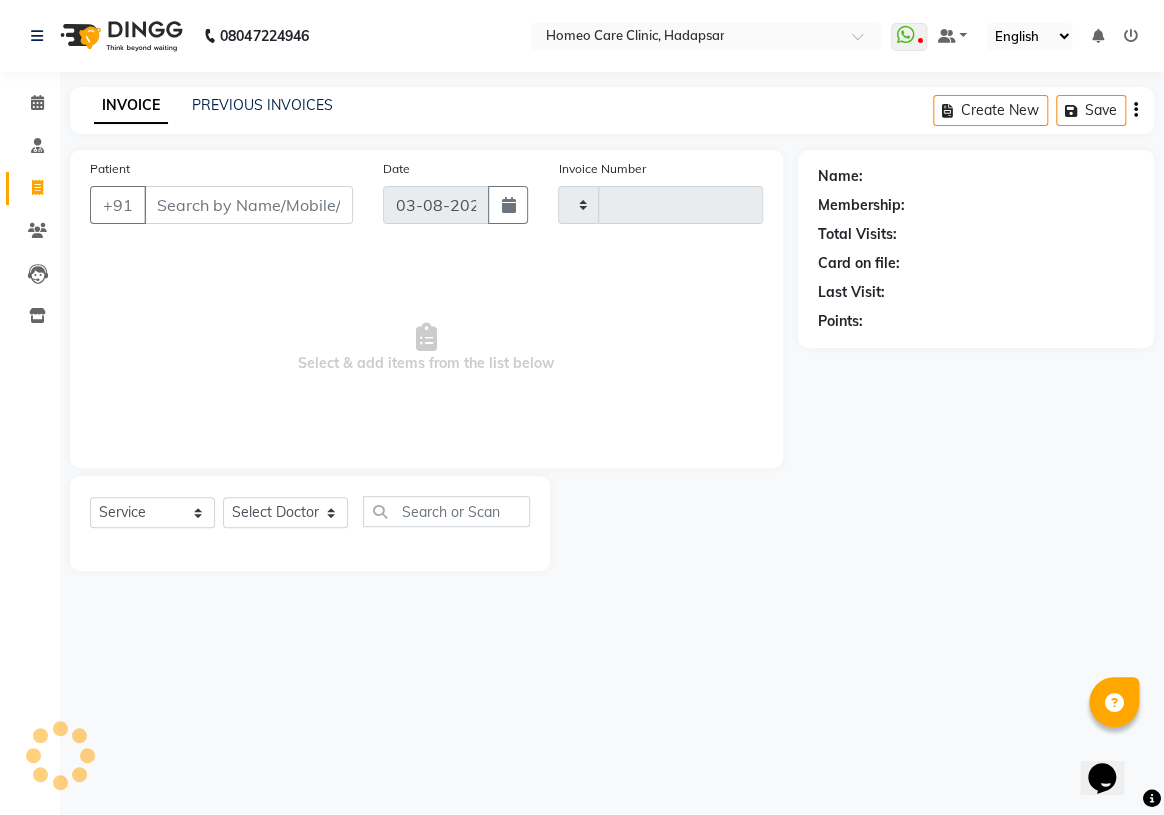 type on "2320" 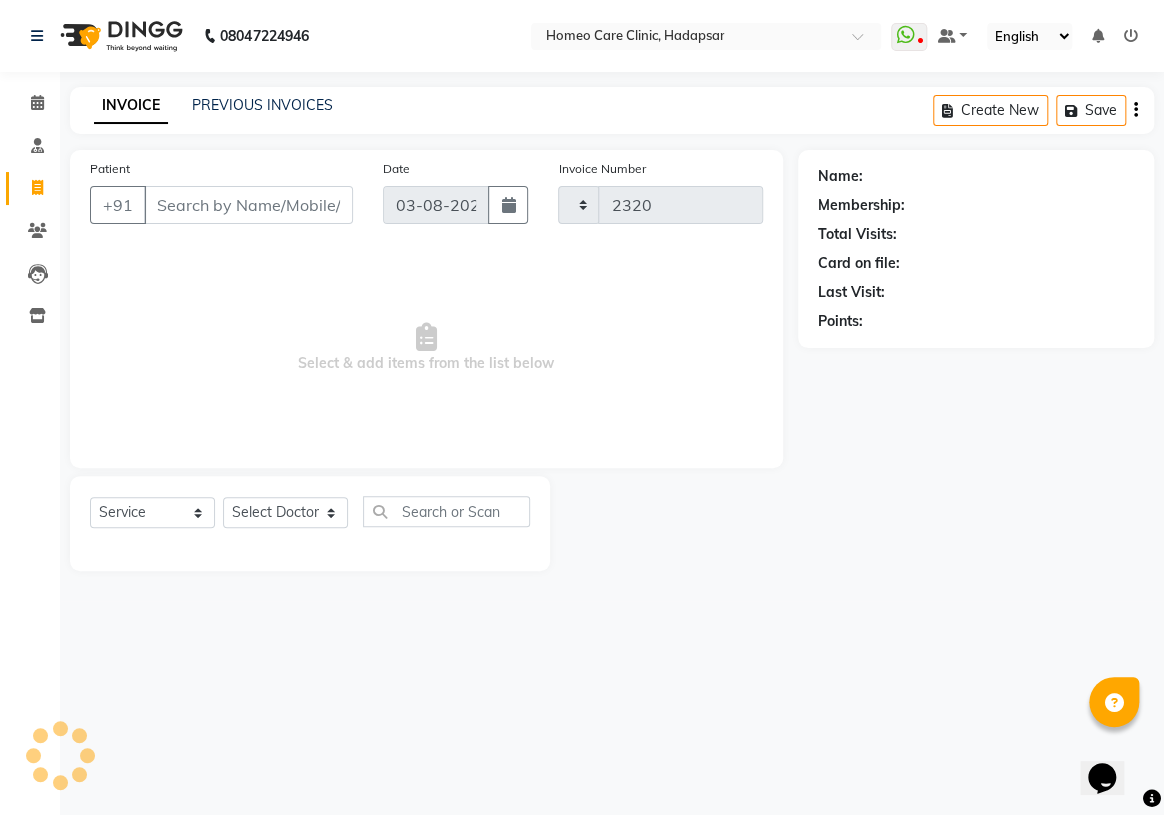 select on "7485" 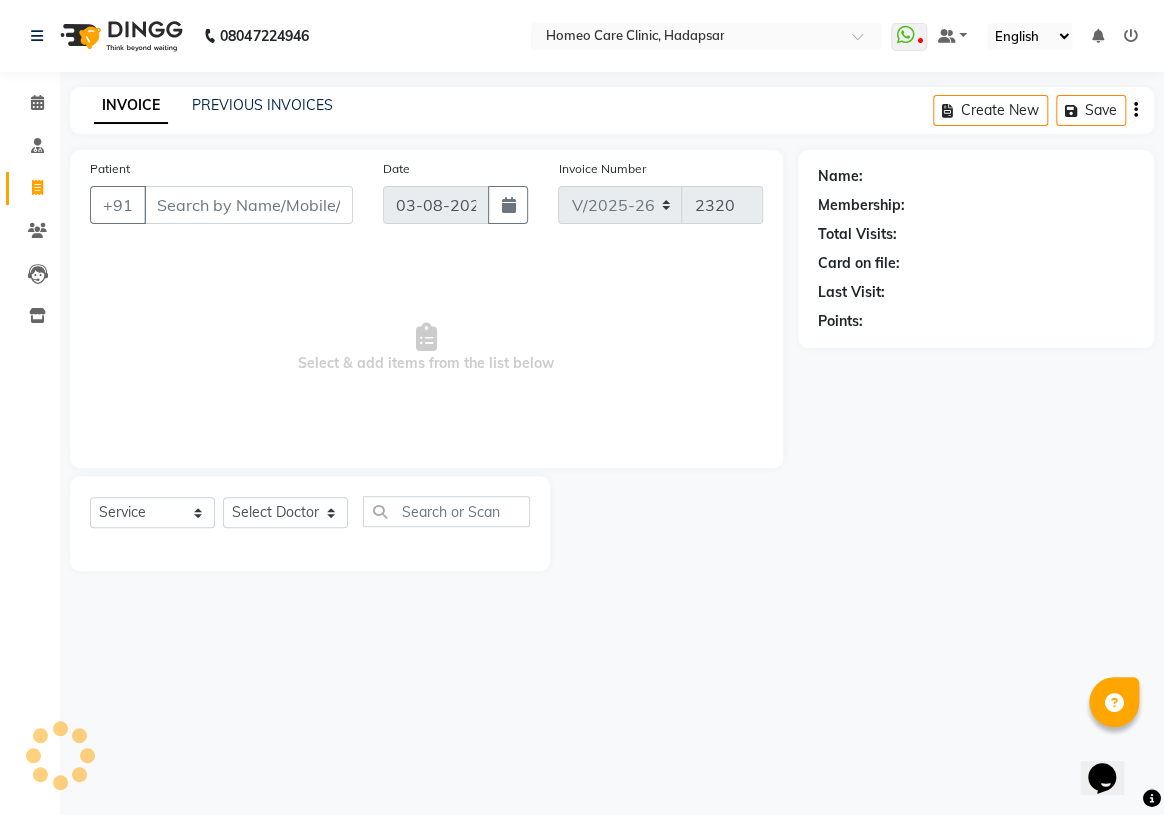 type on "[PHONE]" 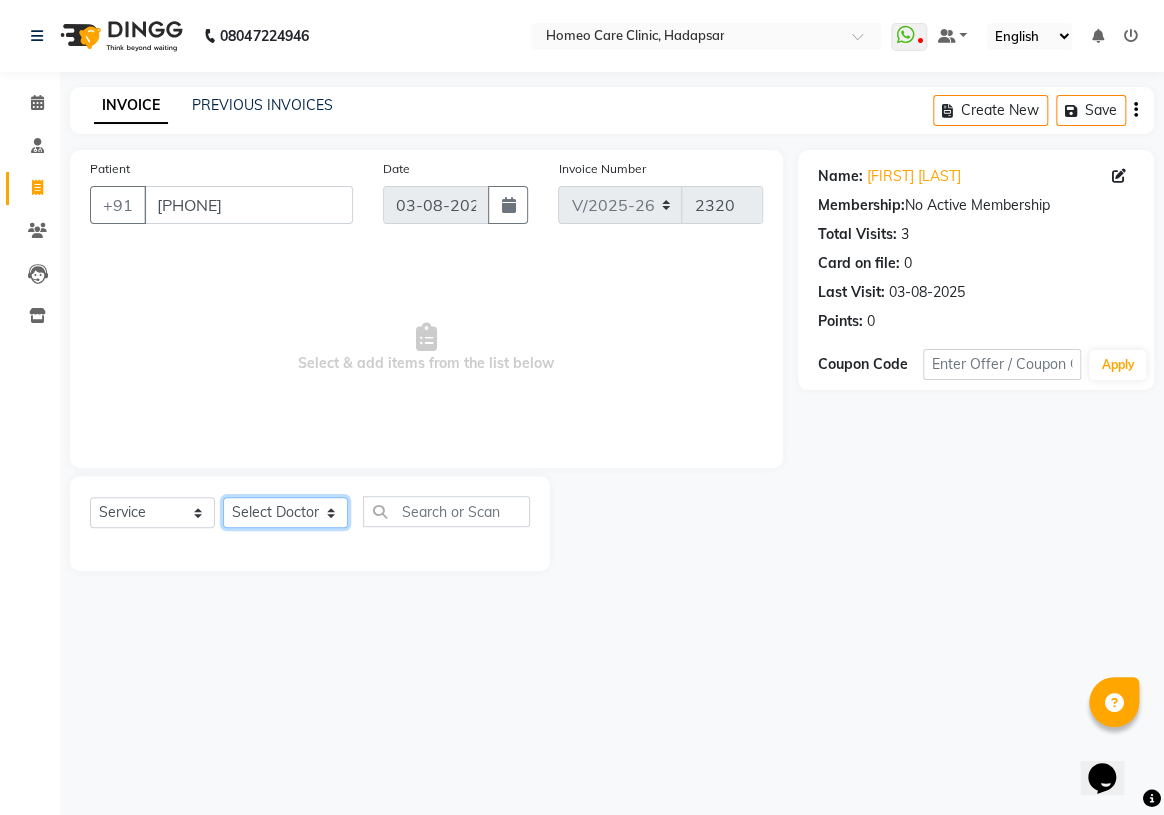 click on "Select Doctor Dingg Support Dr.[LAST] Dr [LAST] Dr [LAST] Dr [LAST] Dr [LAST] Dr [LAST] Dr [LAST] Dr [LAST] [FIRST] [LAST] [FIRST] [LAST]" 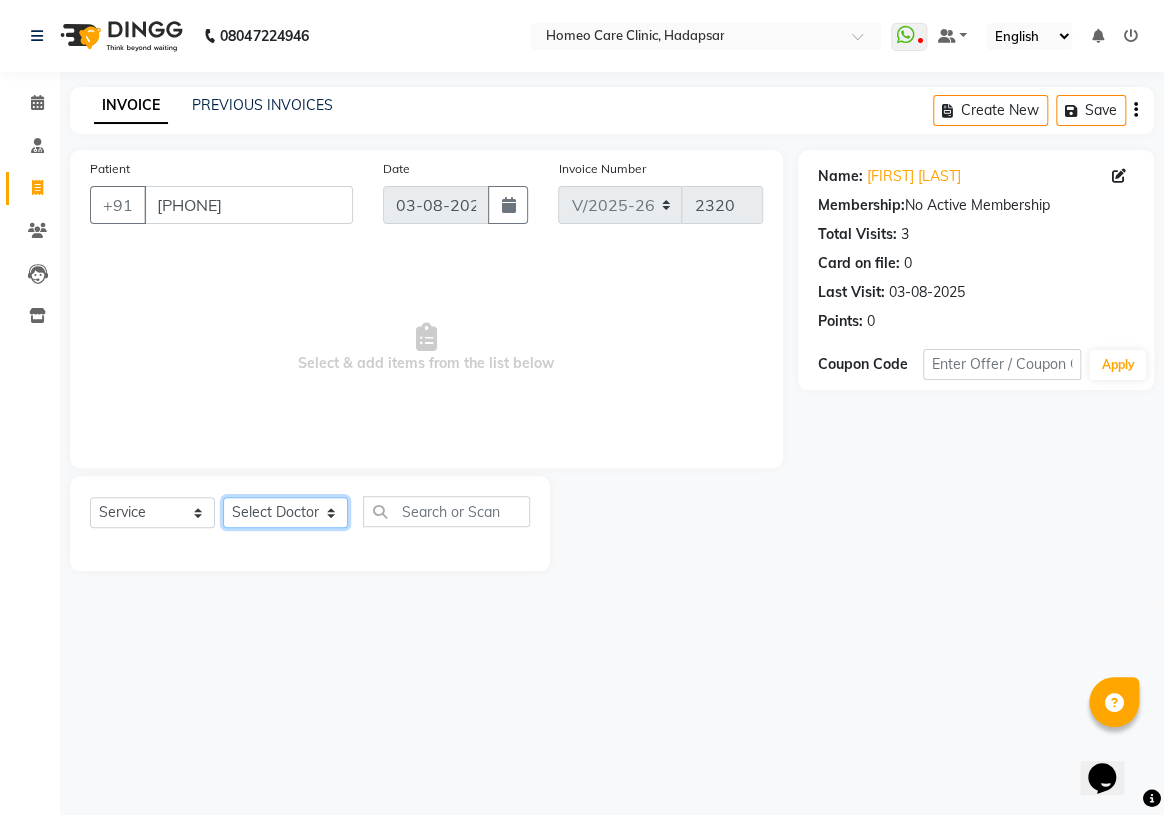 select on "70882" 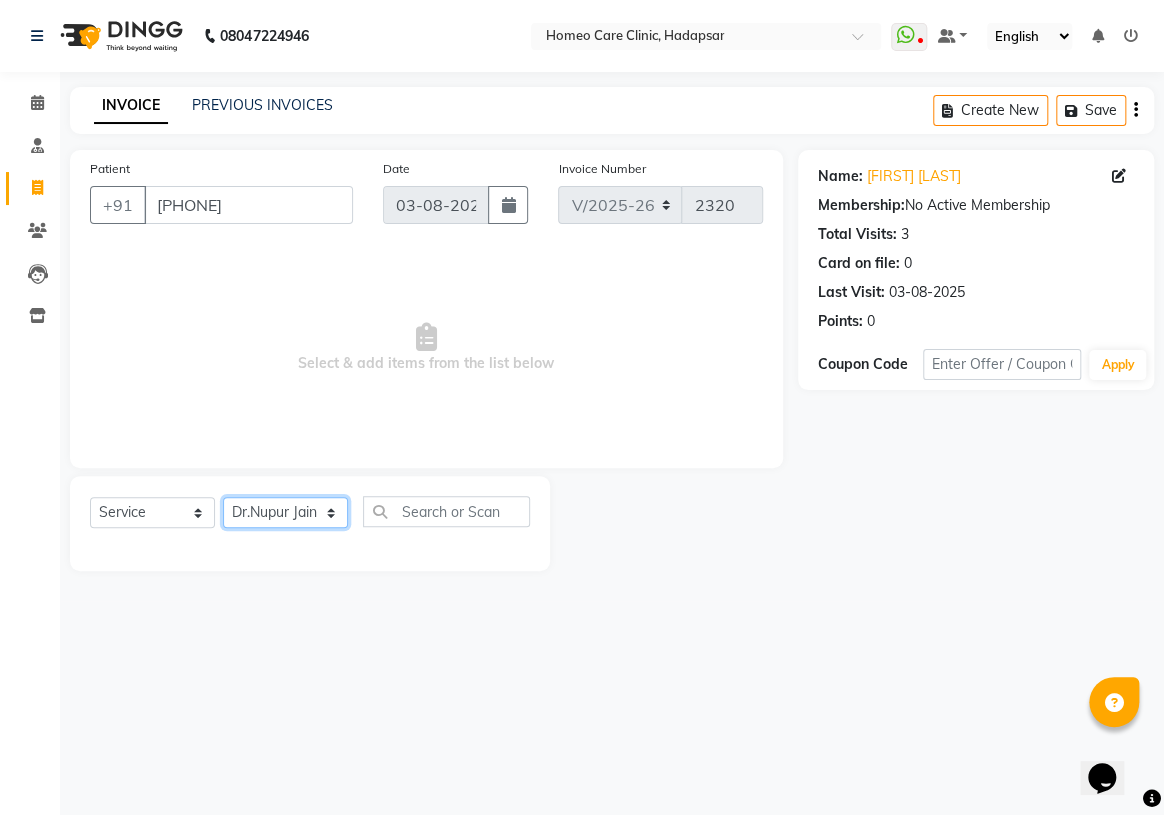 click on "Select Doctor Dingg Support Dr.[LAST] Dr [LAST] Dr [LAST] Dr [LAST] Dr [LAST] Dr [LAST] Dr [LAST] Dr [LAST] [FIRST] [LAST] [FIRST] [LAST]" 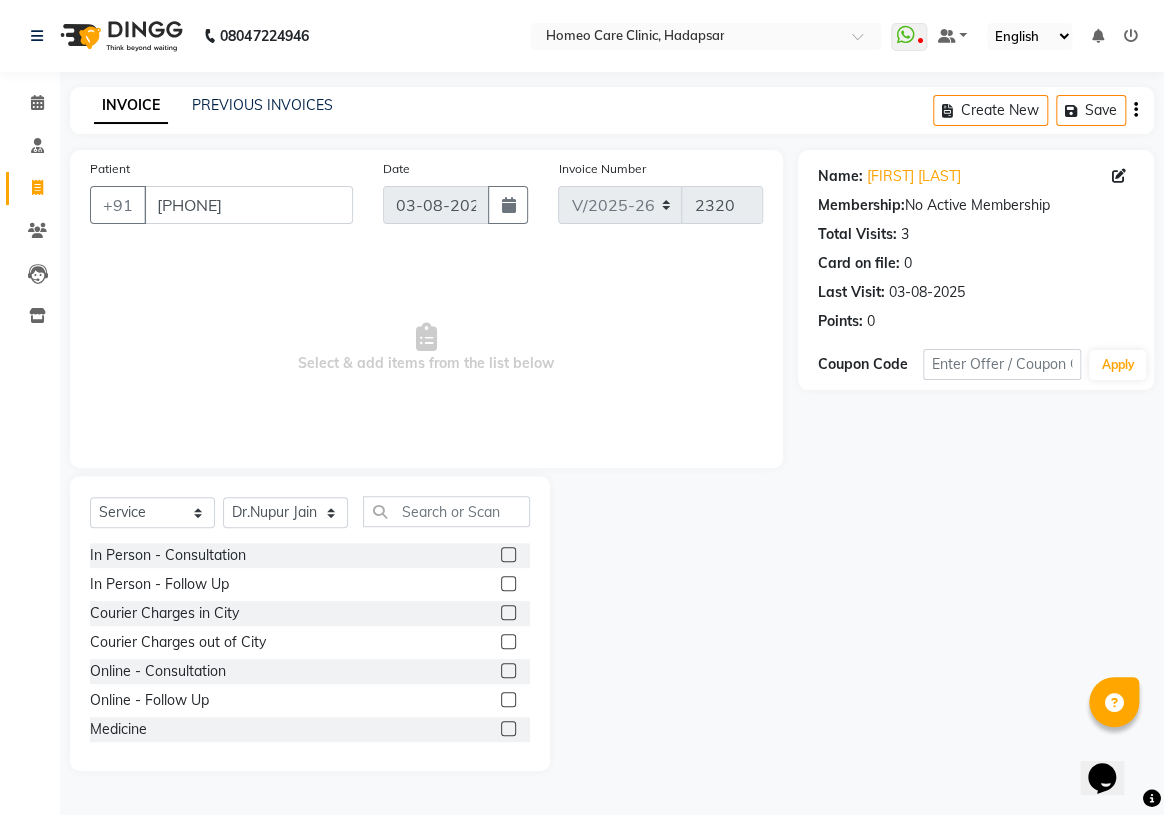 click 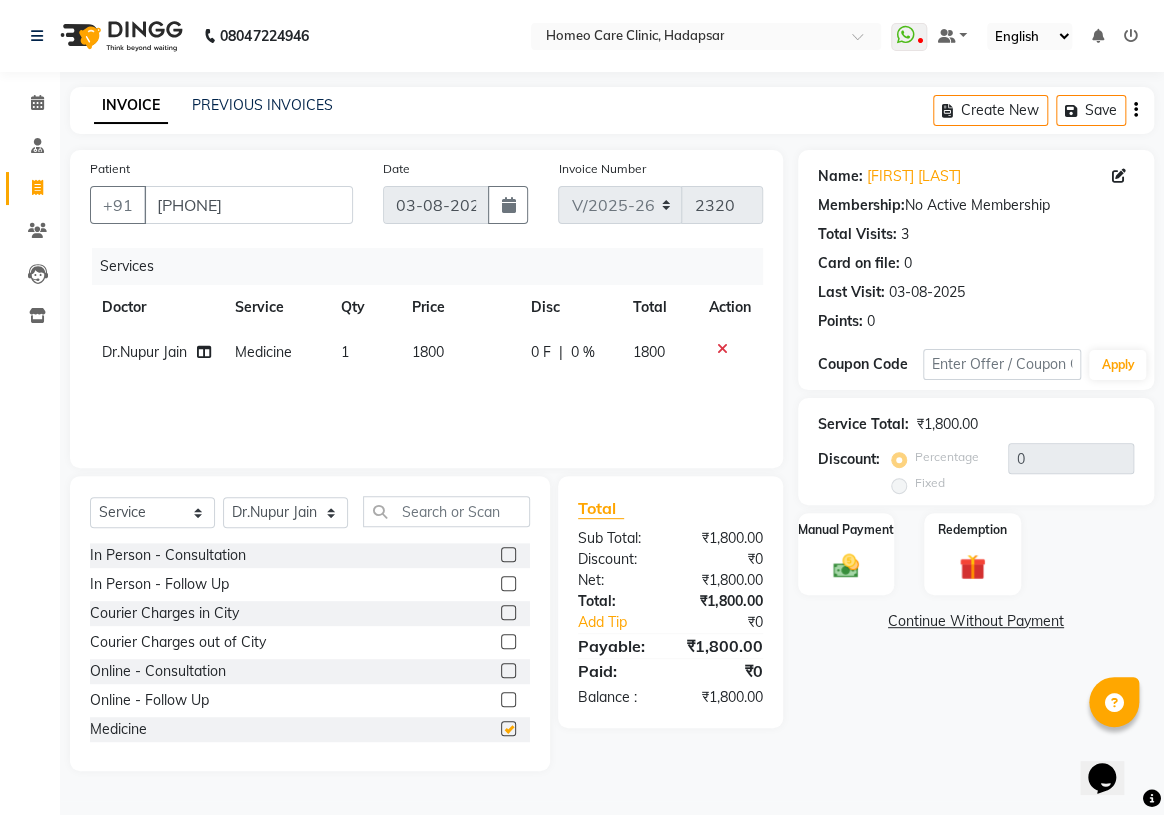 checkbox on "false" 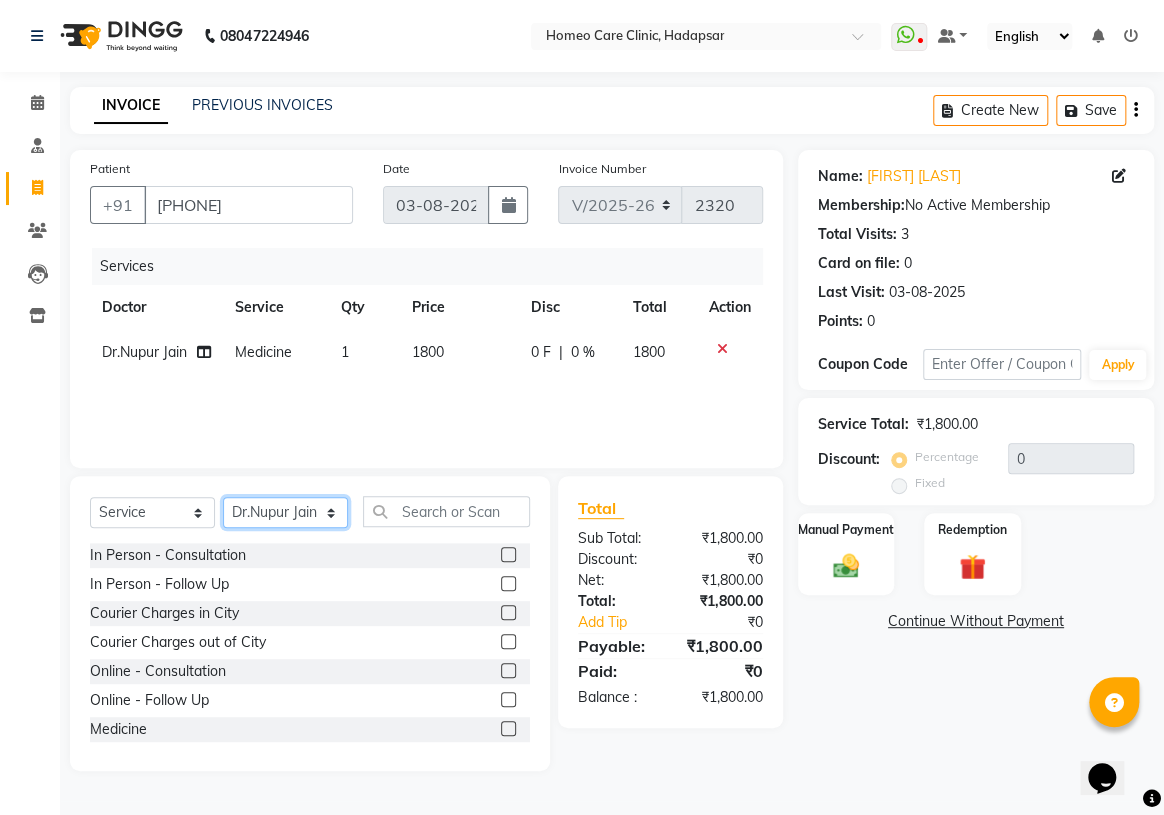 click on "Select Doctor Dingg Support Dr.[LAST] Dr [LAST] Dr [LAST] Dr [LAST] Dr [LAST] Dr [LAST] Dr [LAST] Dr [LAST] [FIRST] [LAST] [FIRST] [LAST]" 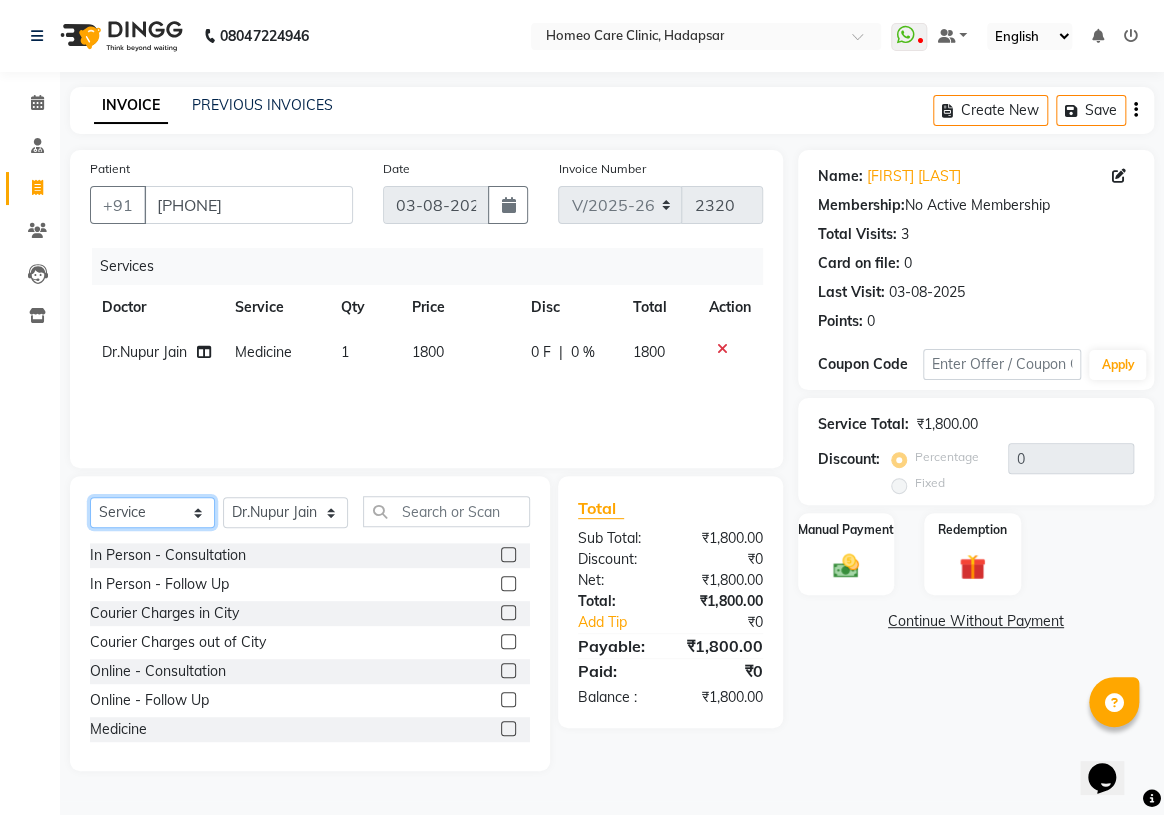 click on "Select  Service  Product  Membership  Package Voucher Prepaid Gift Card" 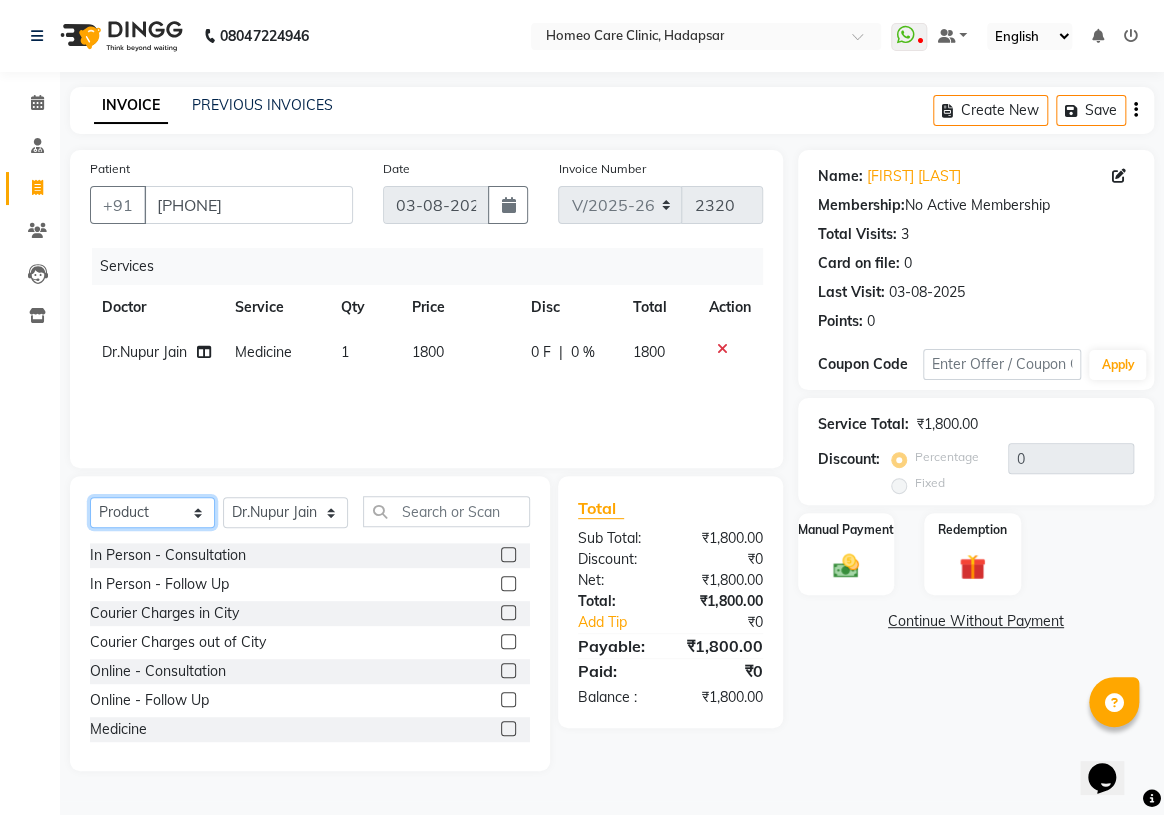 click on "Select  Service  Product  Membership  Package Voucher Prepaid Gift Card" 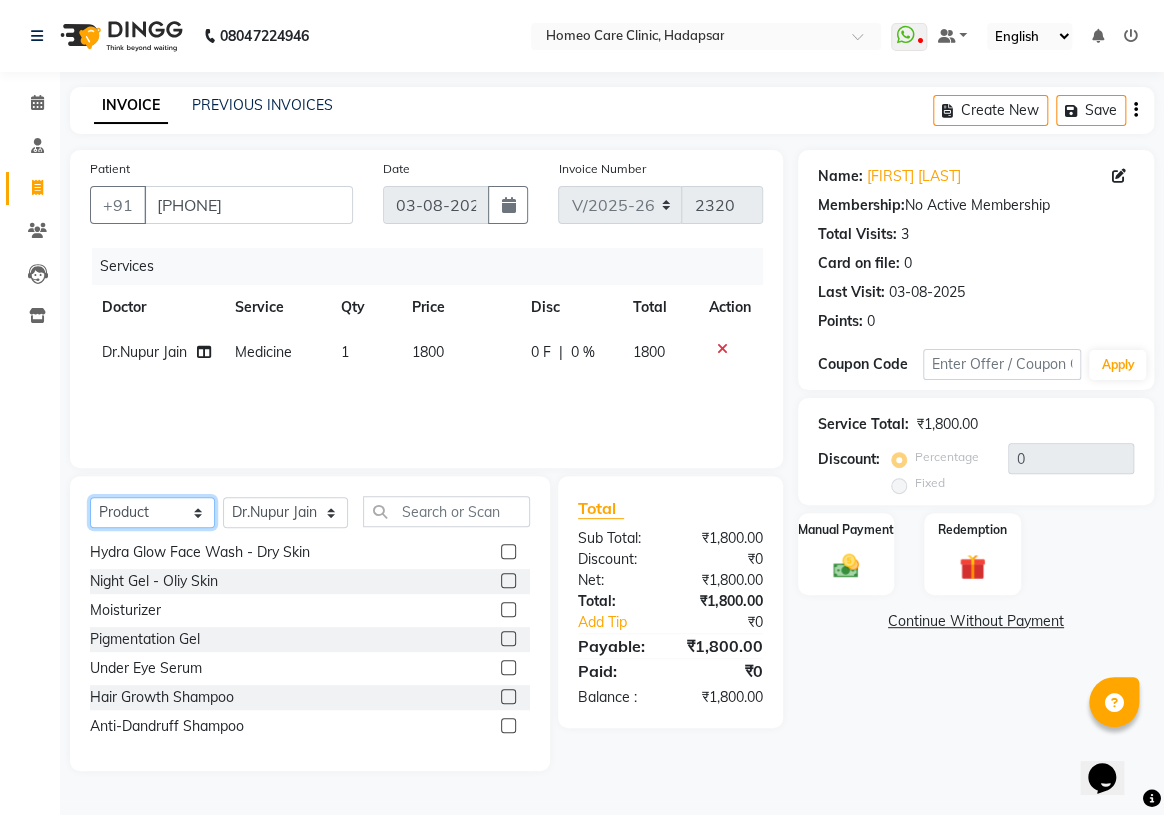 scroll, scrollTop: 0, scrollLeft: 0, axis: both 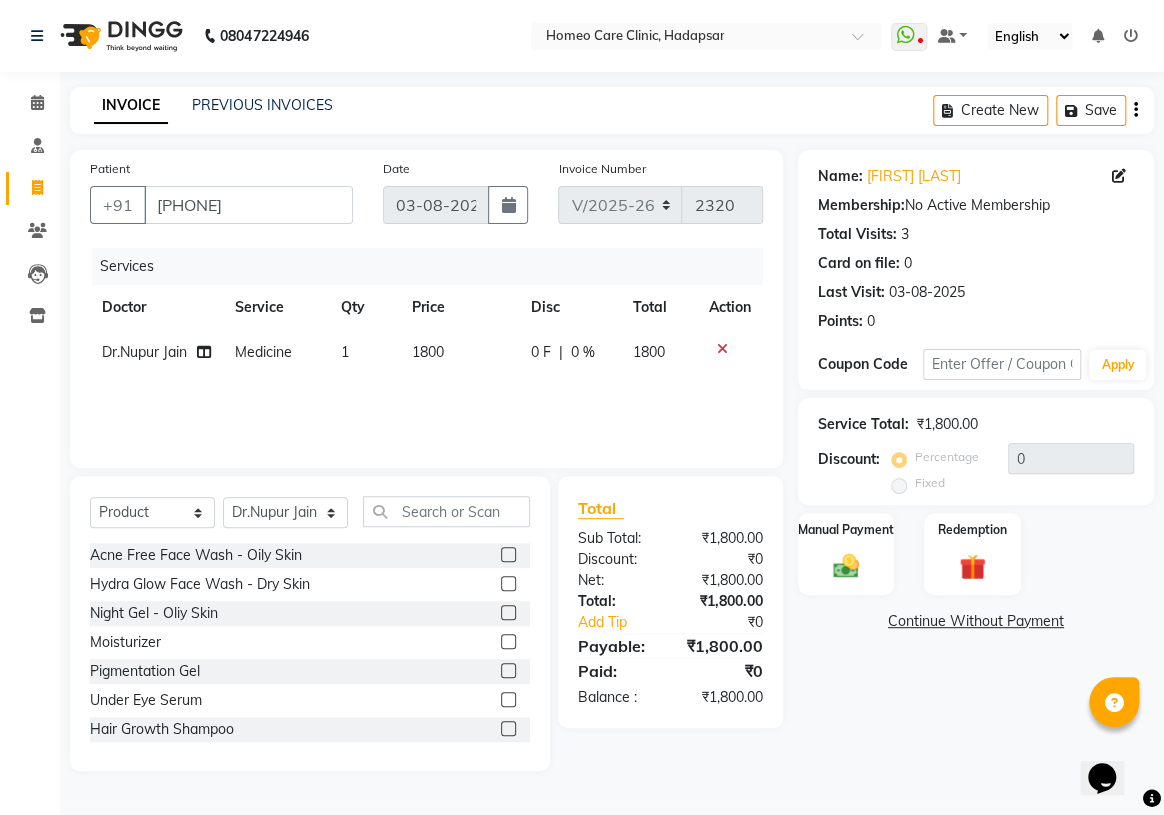 click 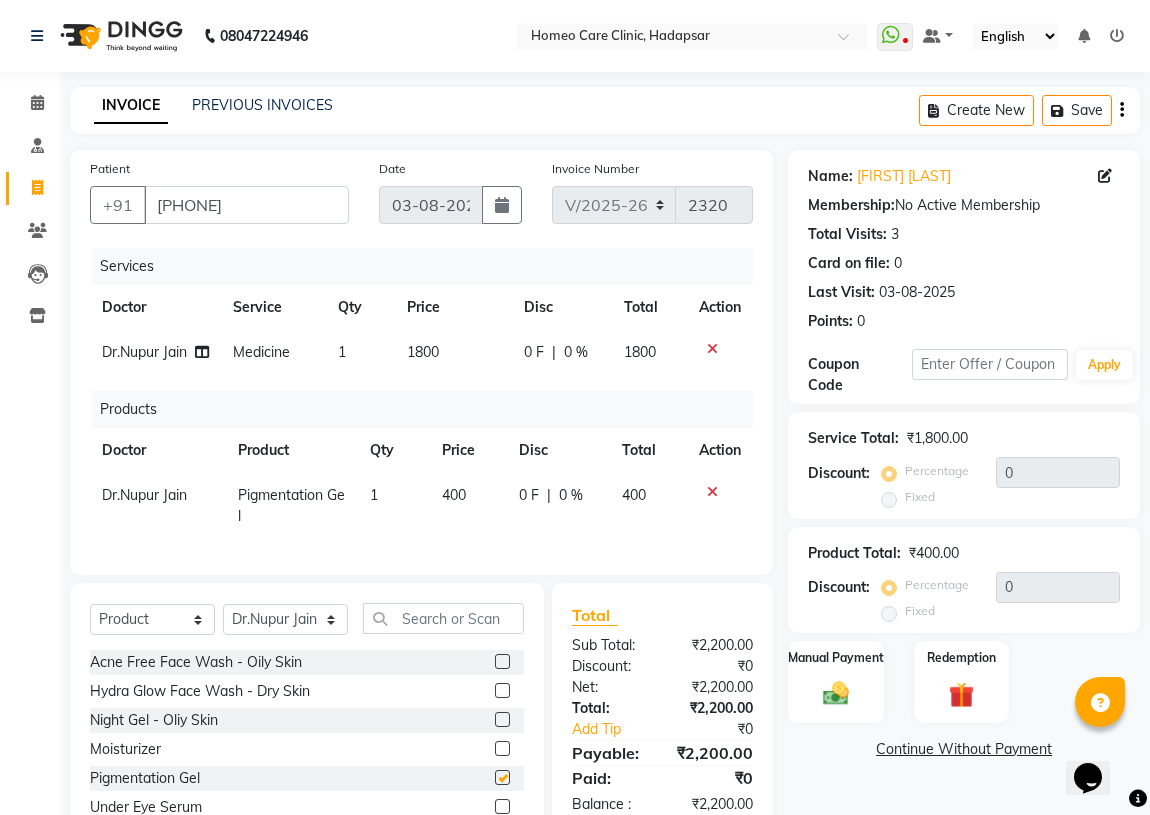 checkbox on "false" 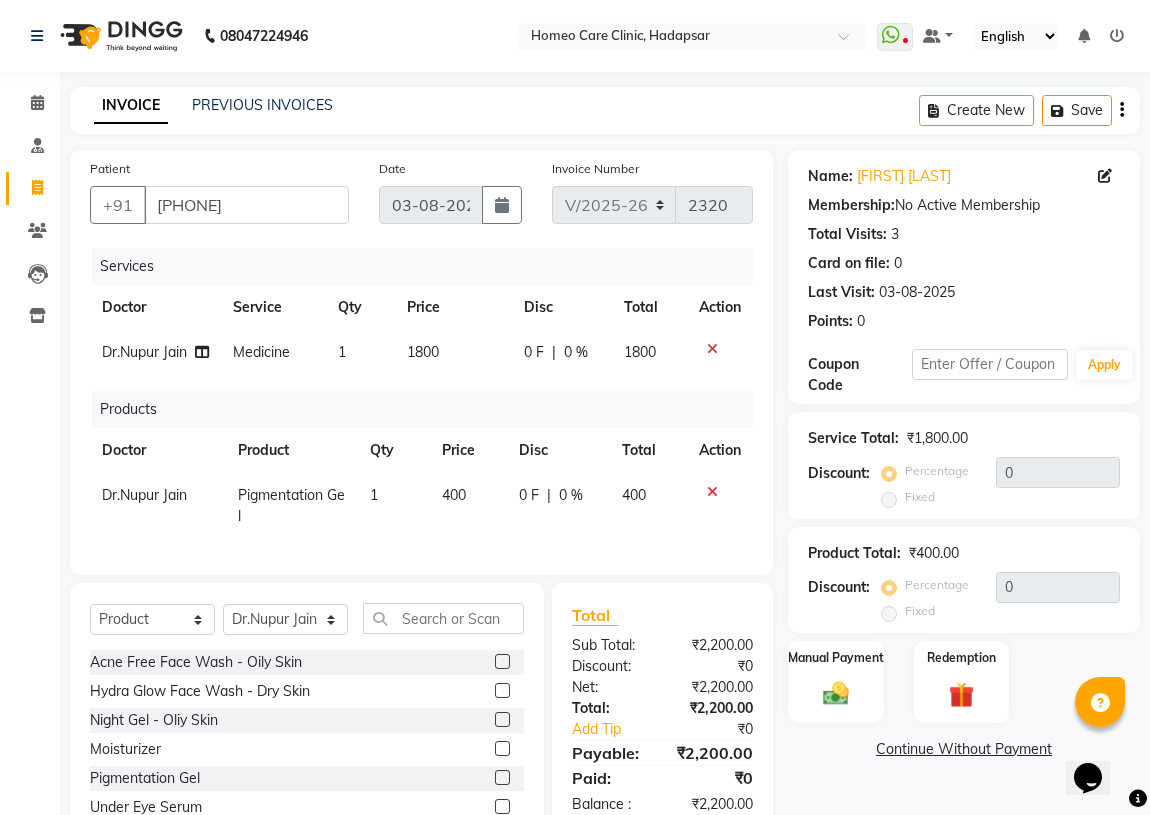 scroll, scrollTop: 90, scrollLeft: 0, axis: vertical 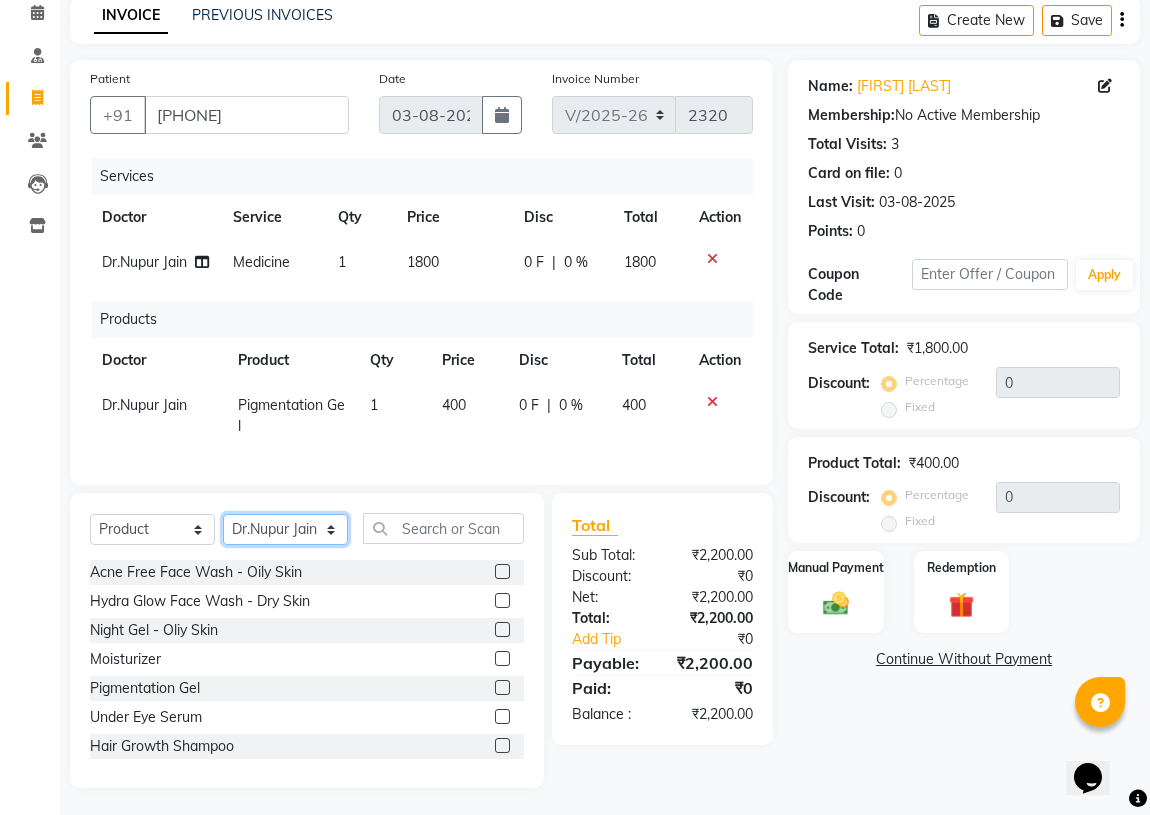 click on "Select Doctor Dingg Support Dr.[LAST] Dr [LAST] Dr [LAST] Dr [LAST] Dr [LAST] Dr [LAST] Dr [LAST] Dr [LAST] [FIRST] [LAST] [FIRST] [LAST]" 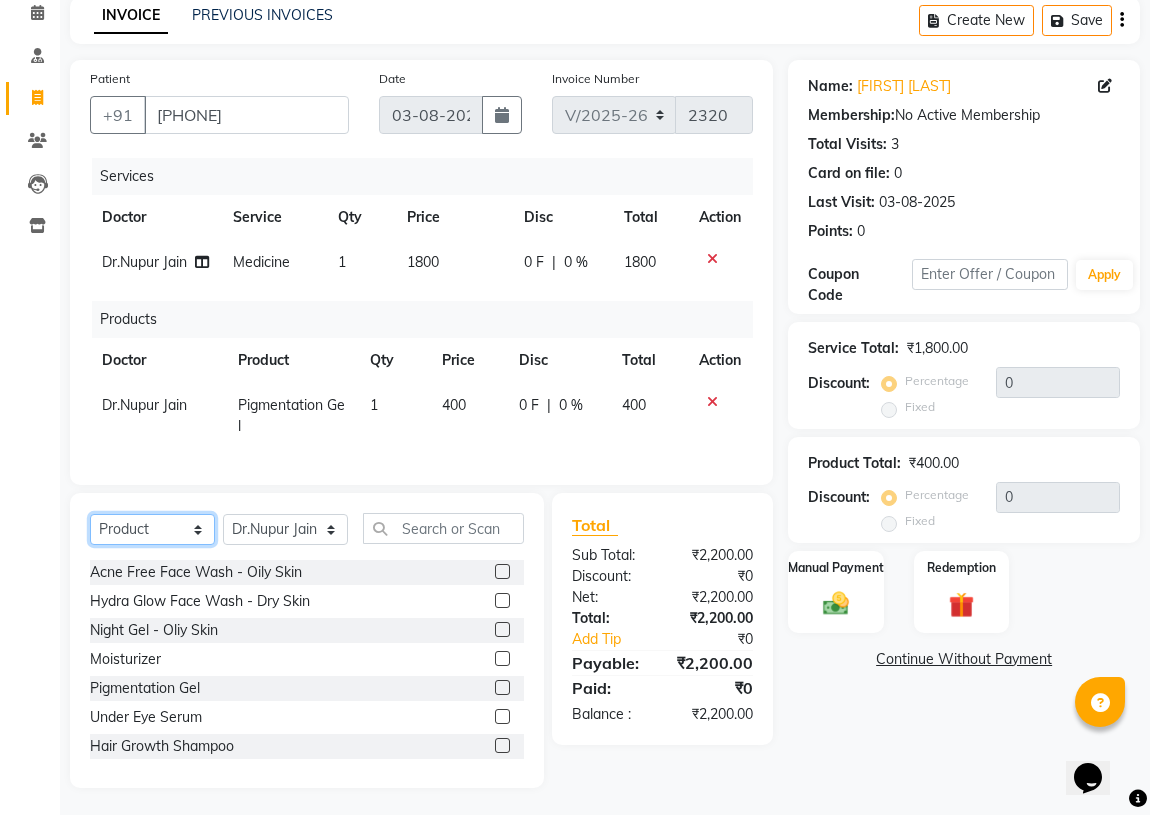 click on "Select  Service  Product  Membership  Package Voucher Prepaid Gift Card" 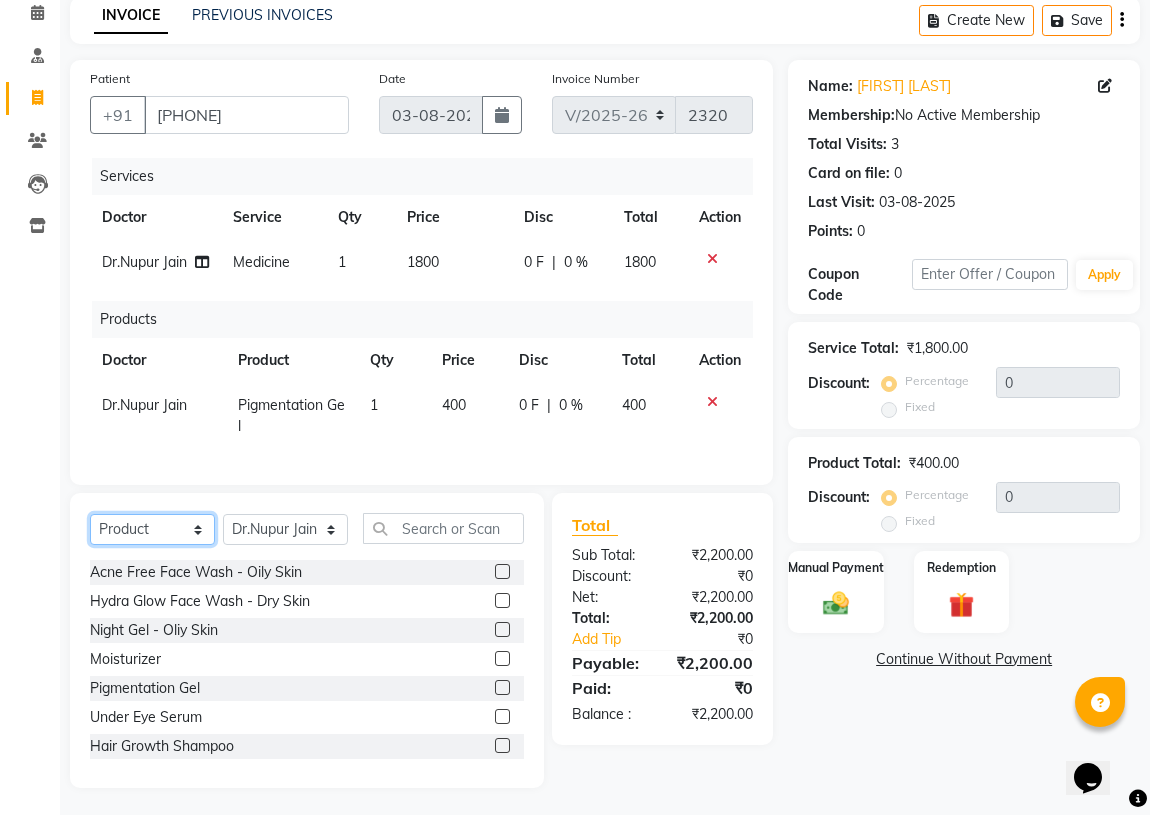select on "service" 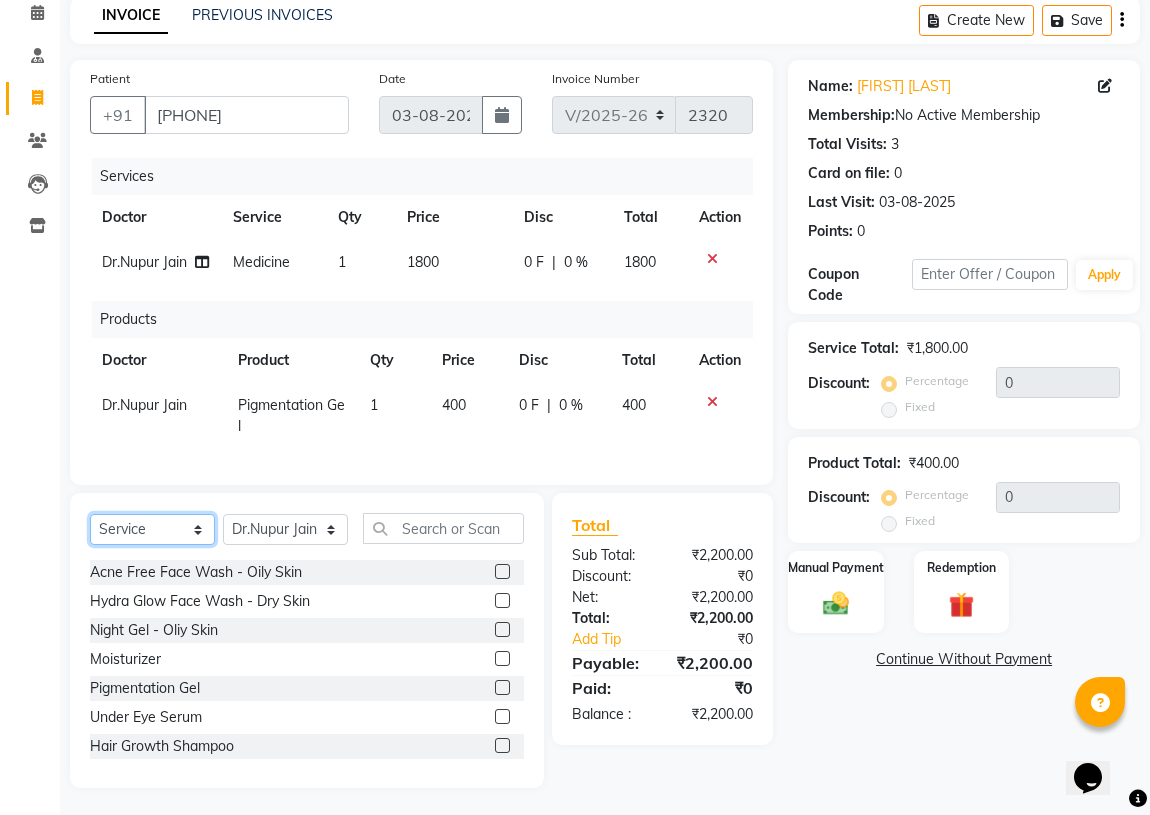 click on "Select  Service  Product  Membership  Package Voucher Prepaid Gift Card" 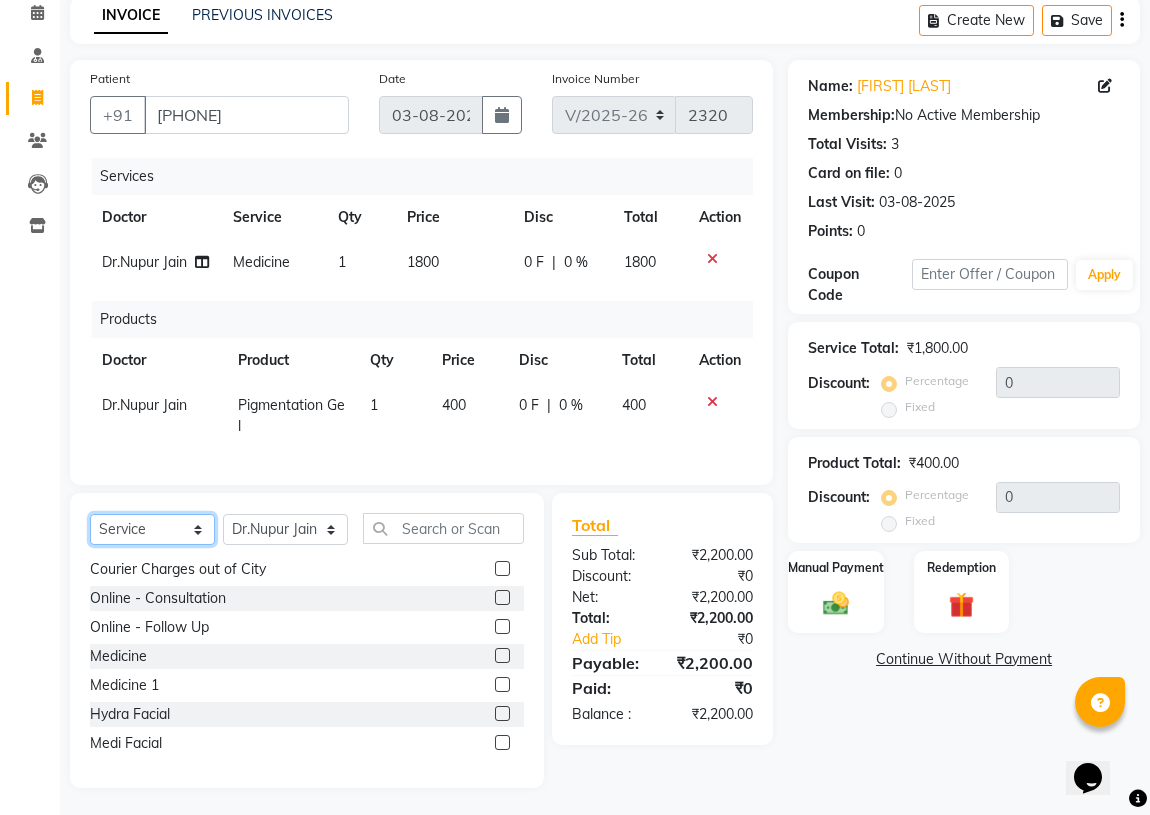 scroll, scrollTop: 0, scrollLeft: 0, axis: both 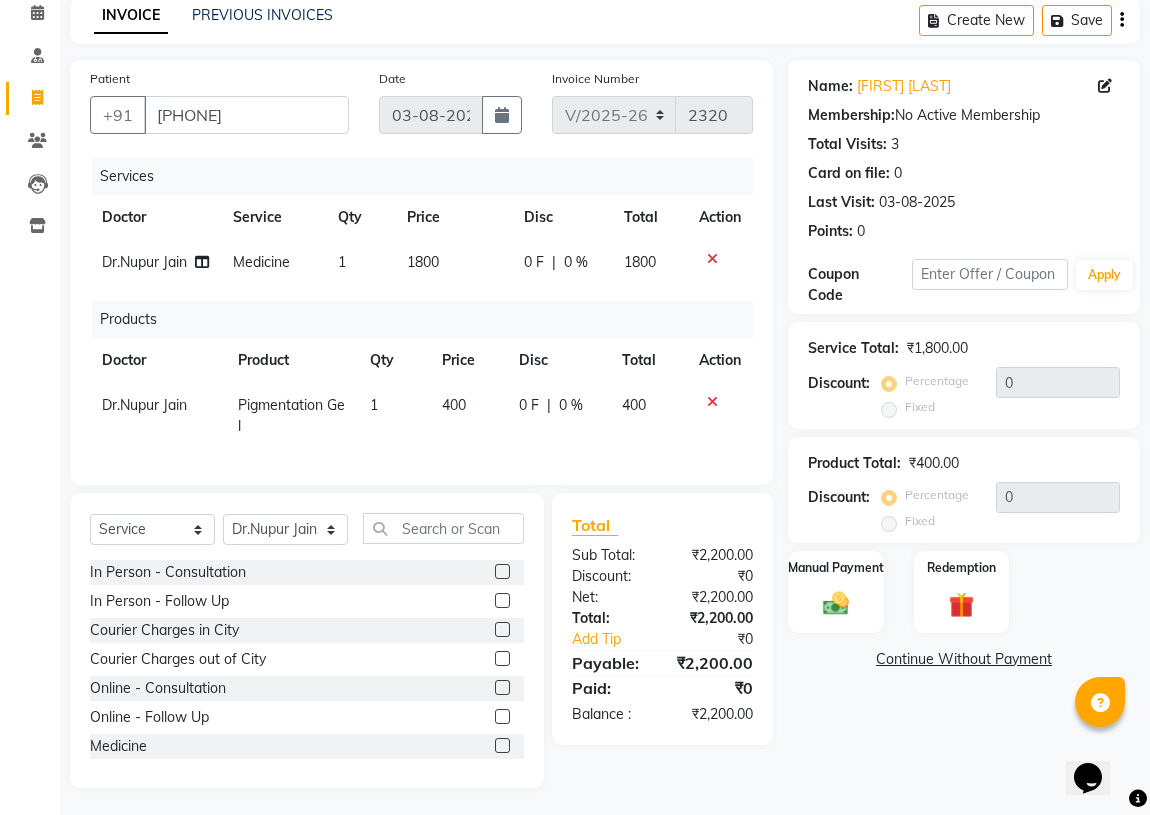 click 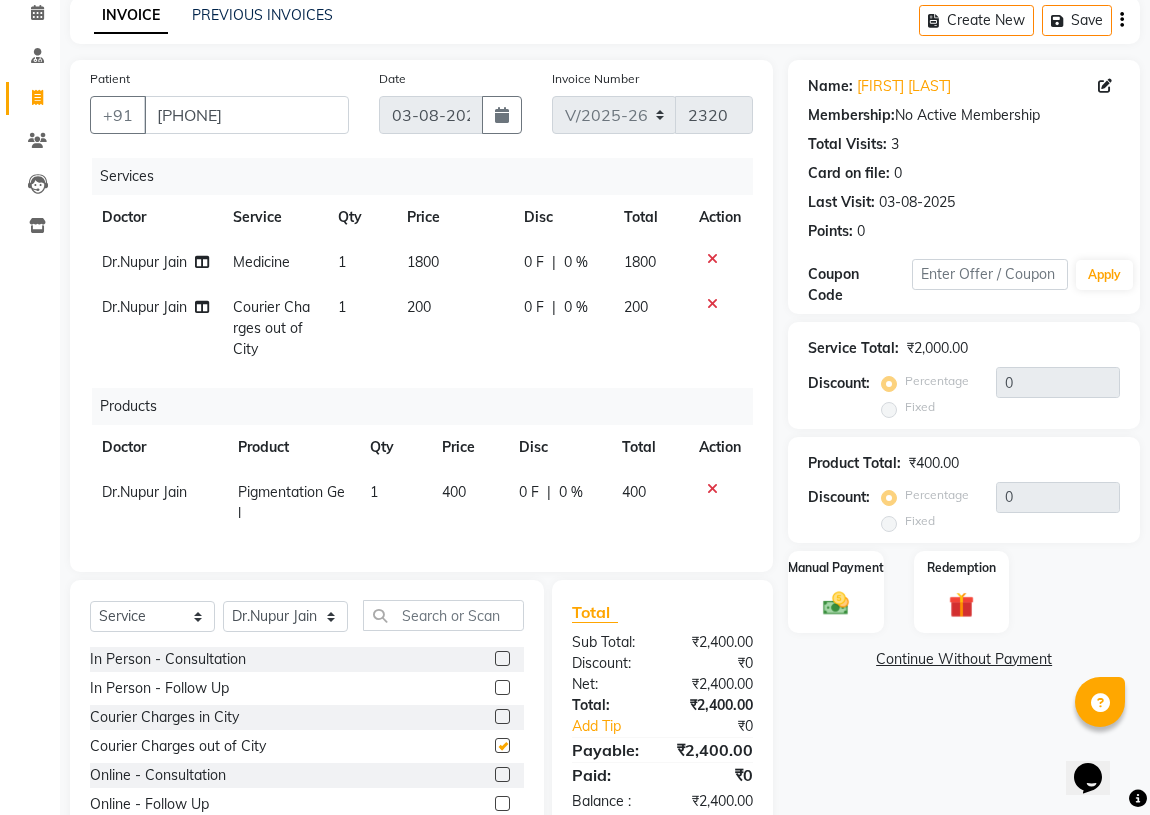checkbox on "false" 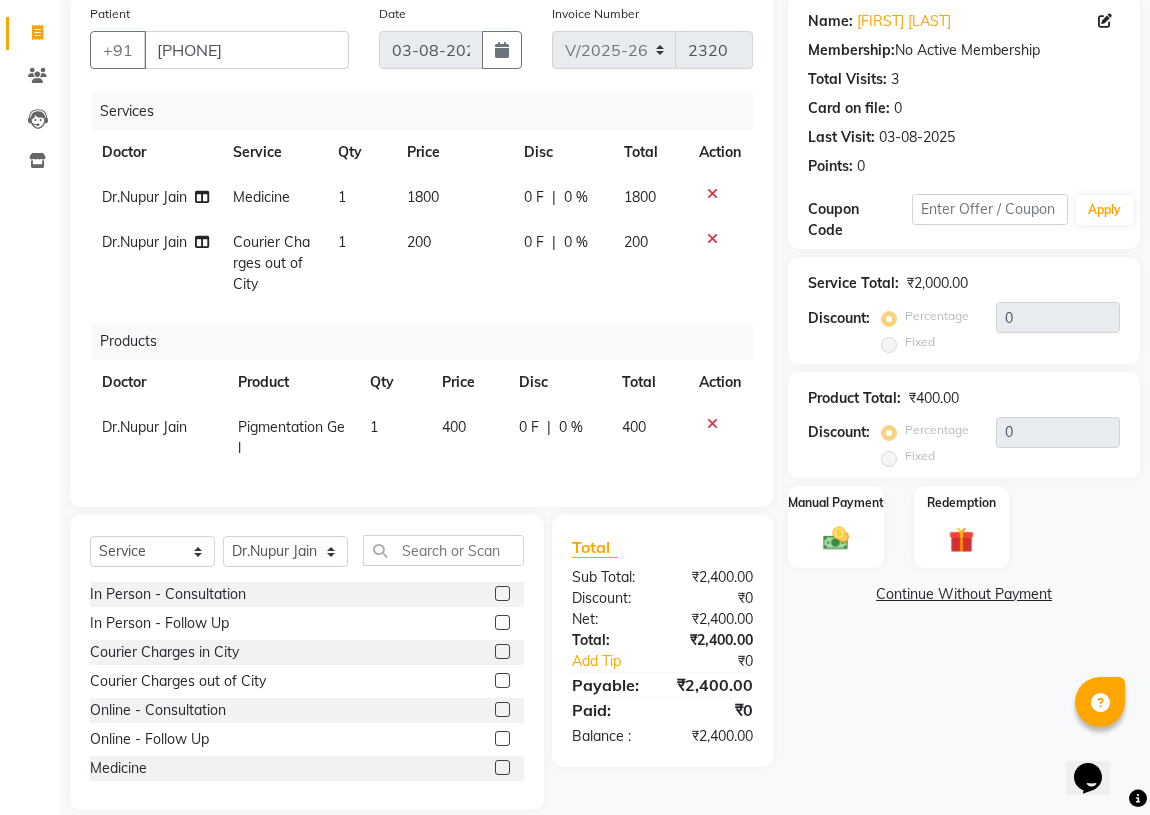 scroll, scrollTop: 193, scrollLeft: 0, axis: vertical 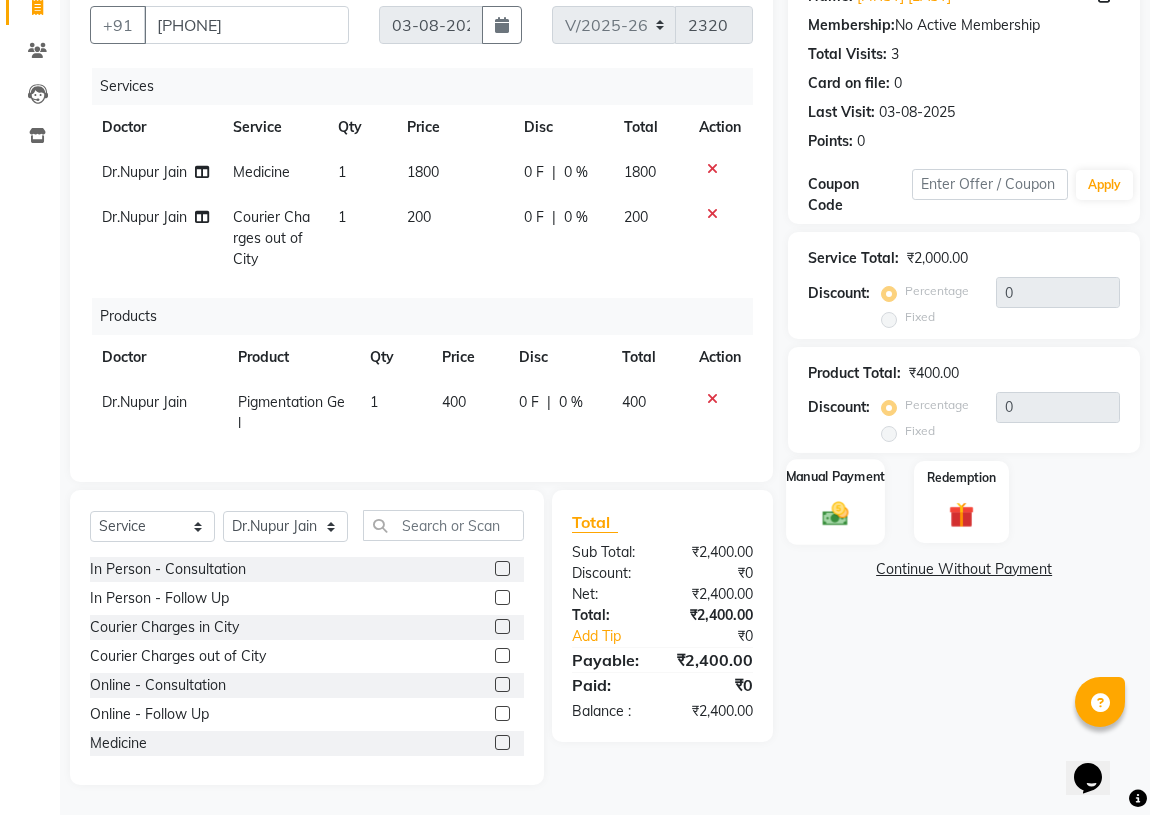 click on "Manual Payment" 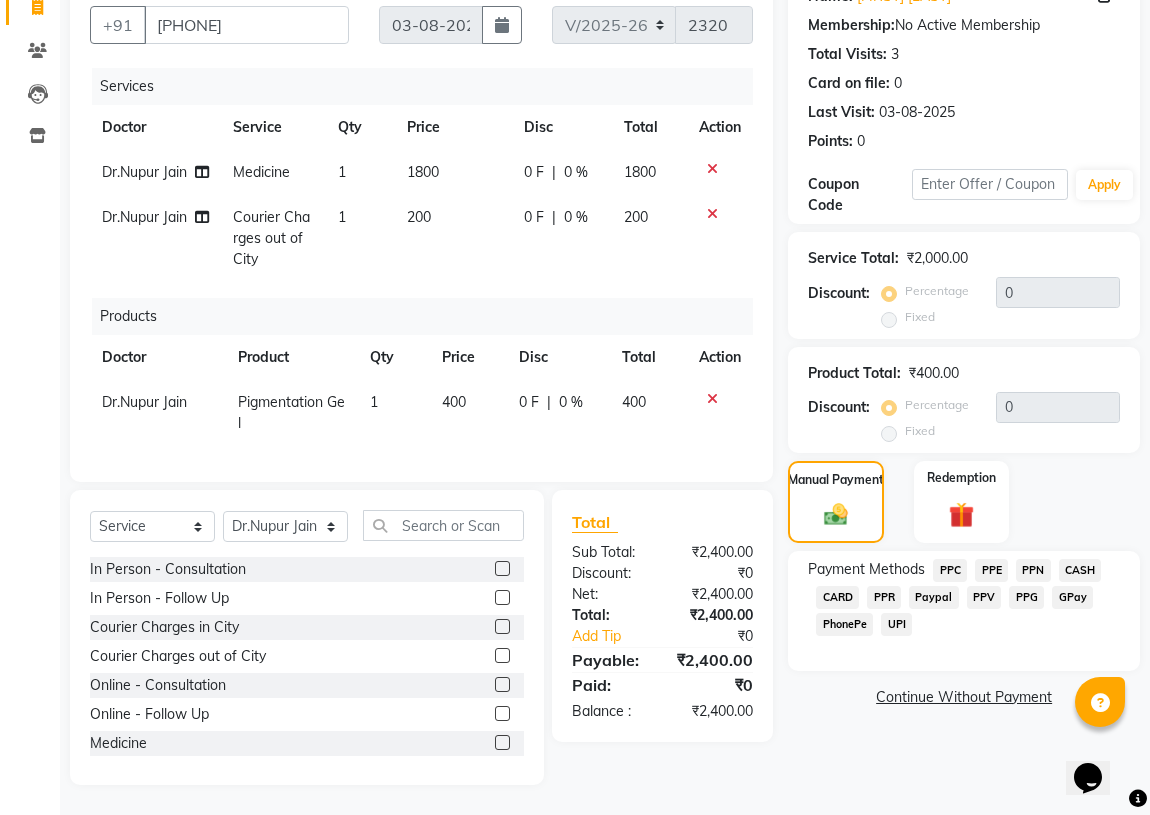 click on "PPR" 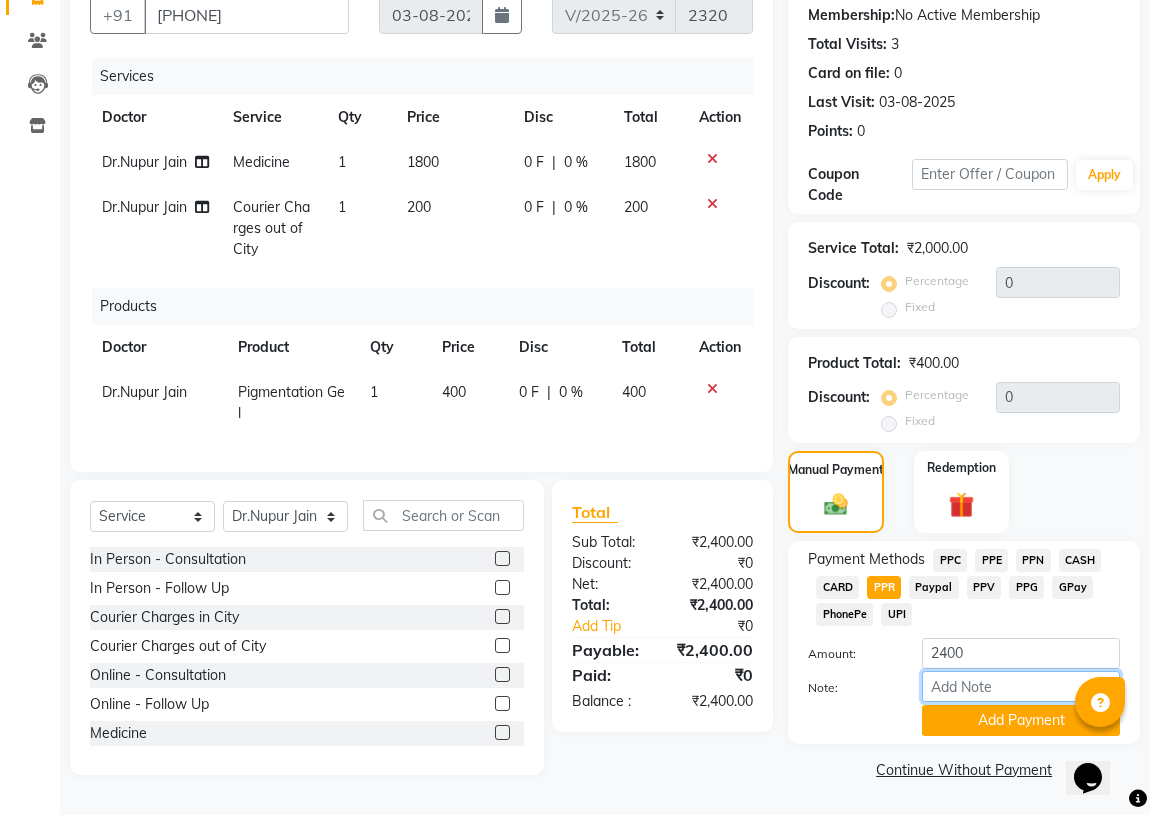 click on "Note:" at bounding box center (1021, 686) 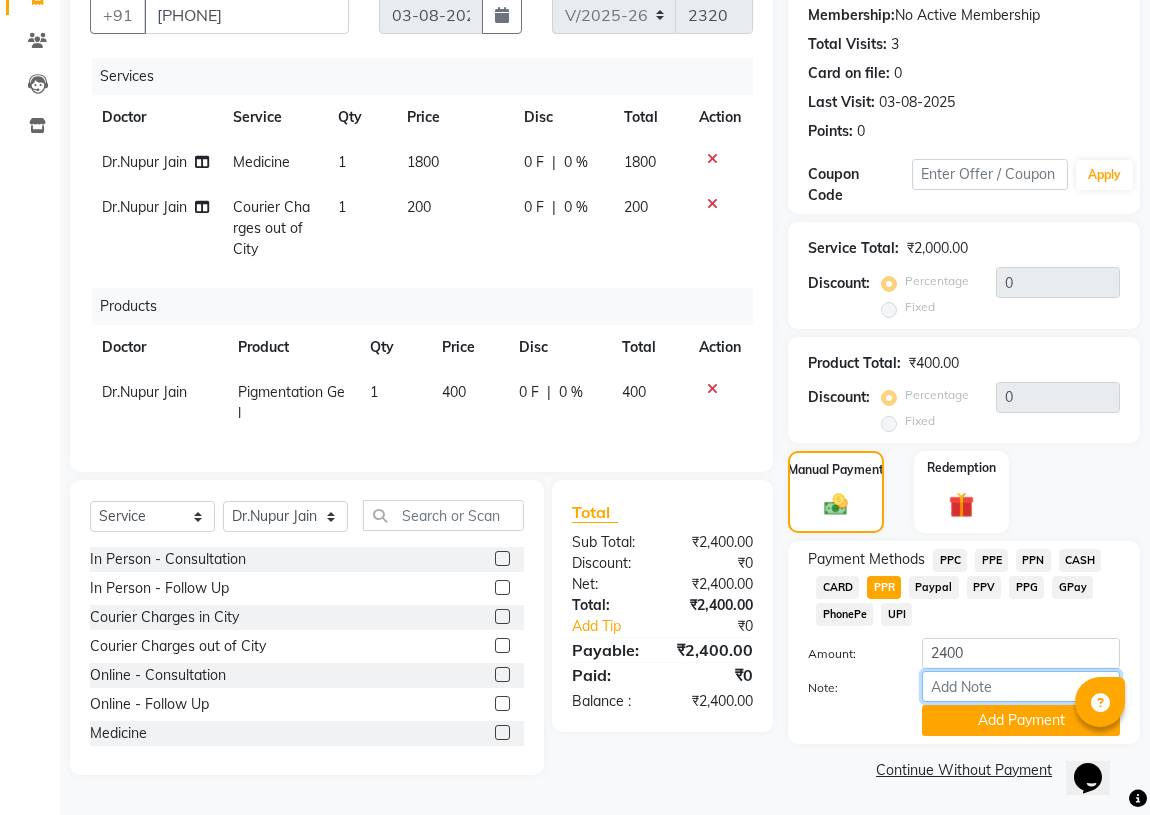 type on "PPR" 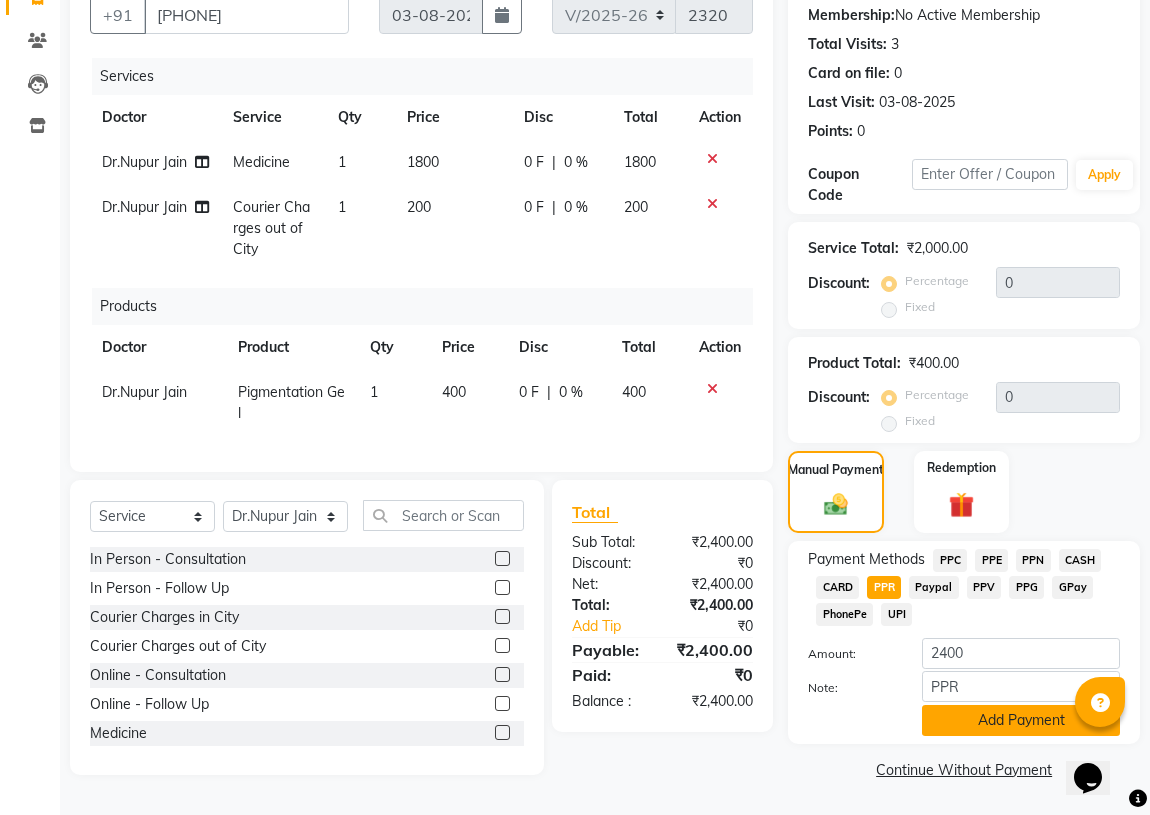 click on "Add Payment" 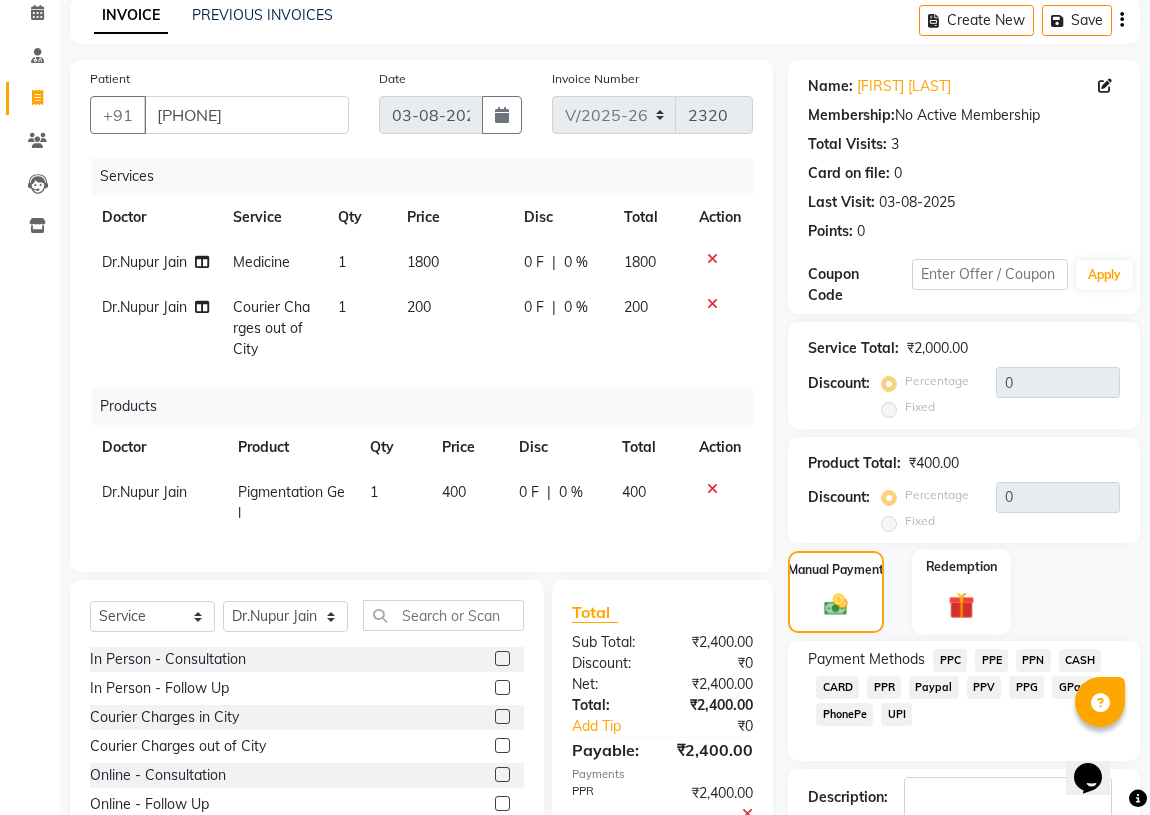 scroll, scrollTop: 213, scrollLeft: 0, axis: vertical 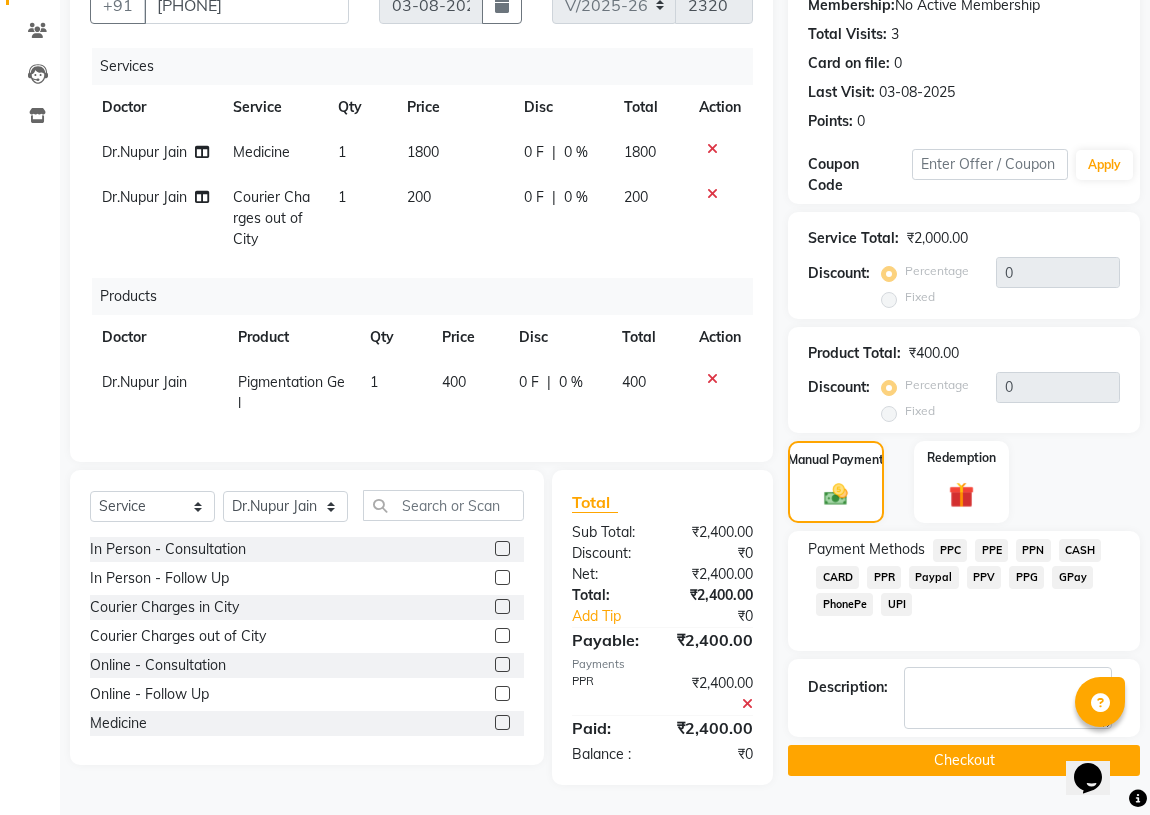 click on "Checkout" 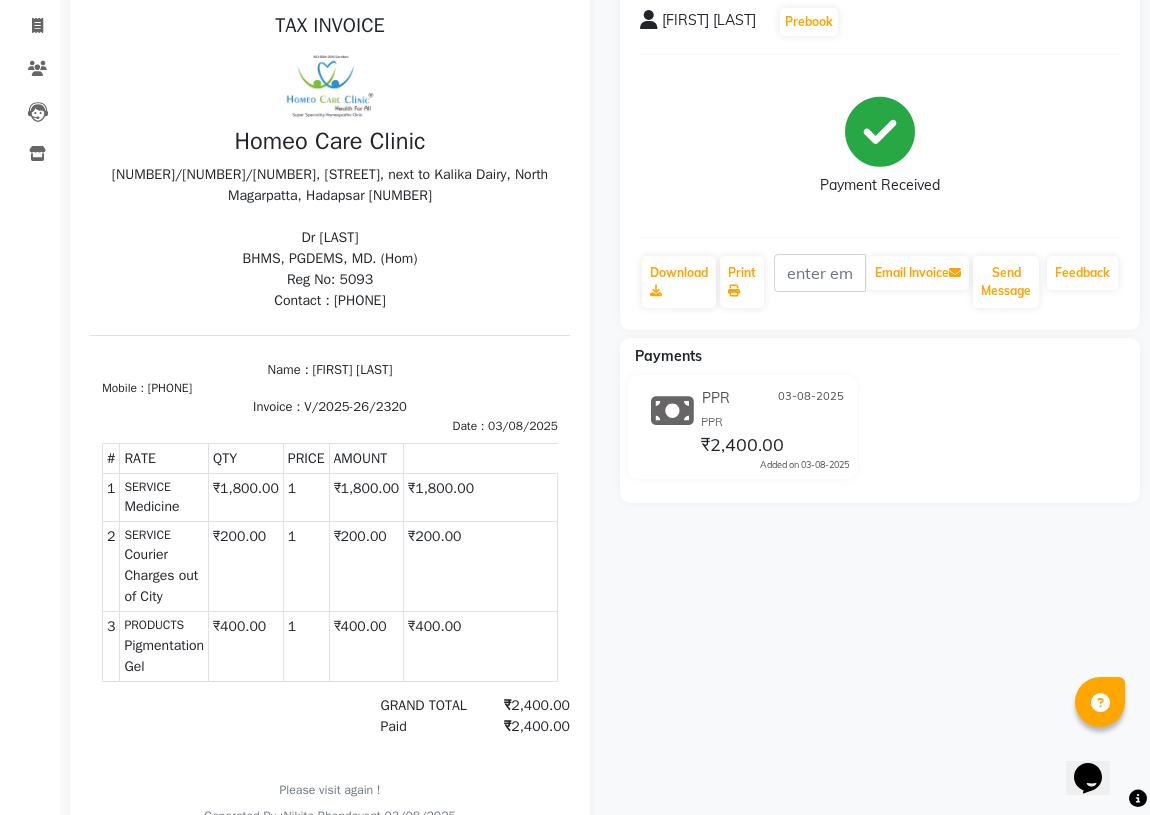 scroll, scrollTop: 0, scrollLeft: 0, axis: both 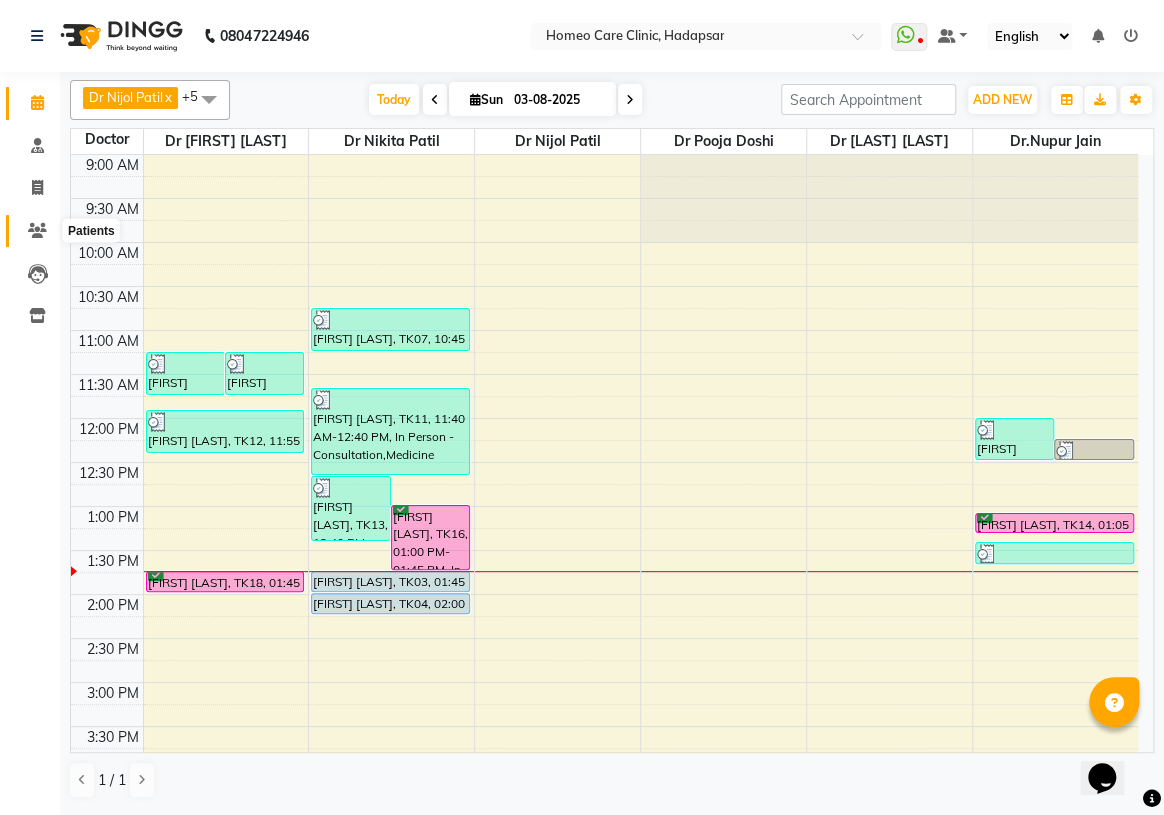 click 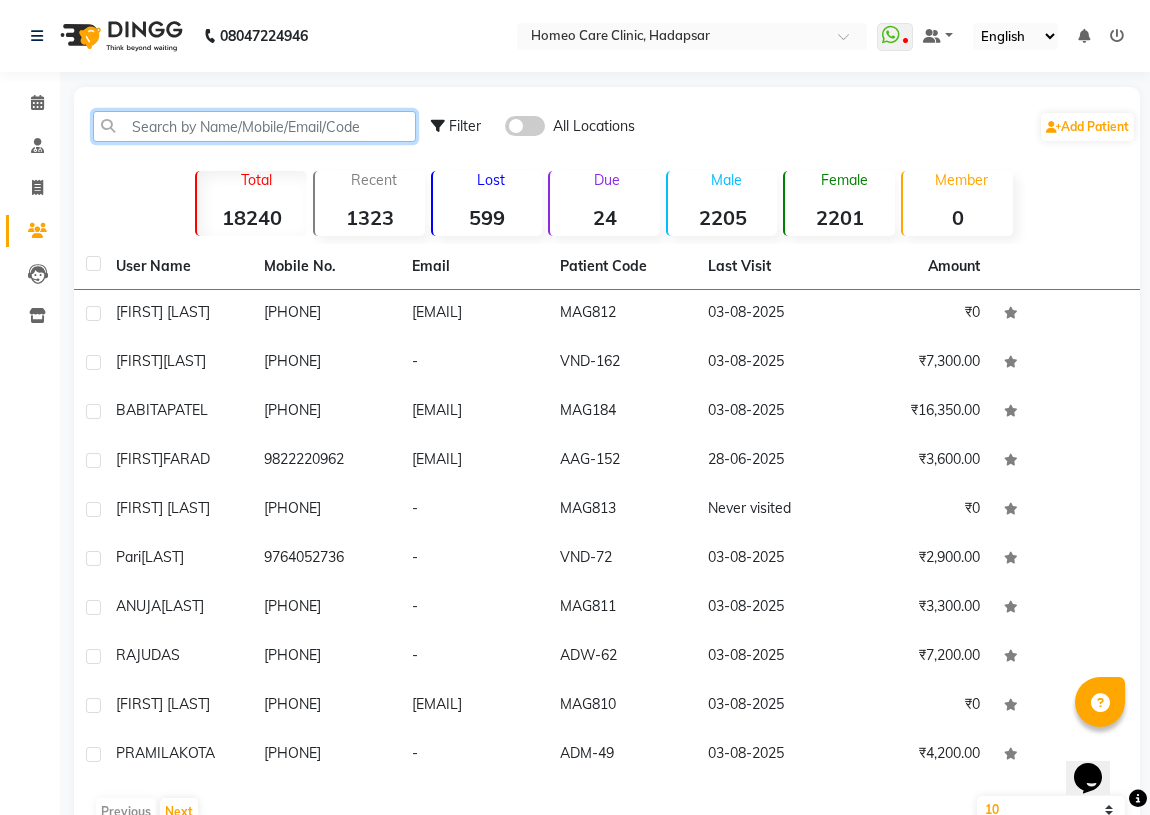 click 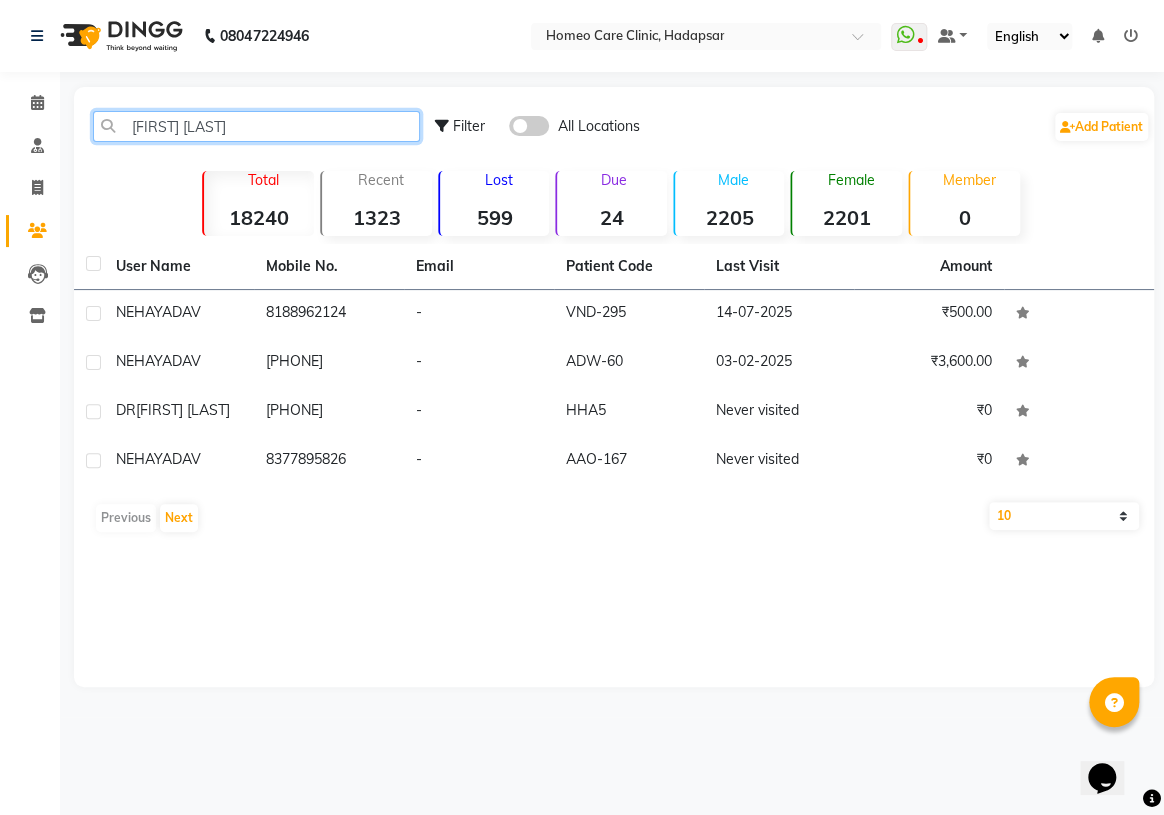 type on "NEHA YADAV" 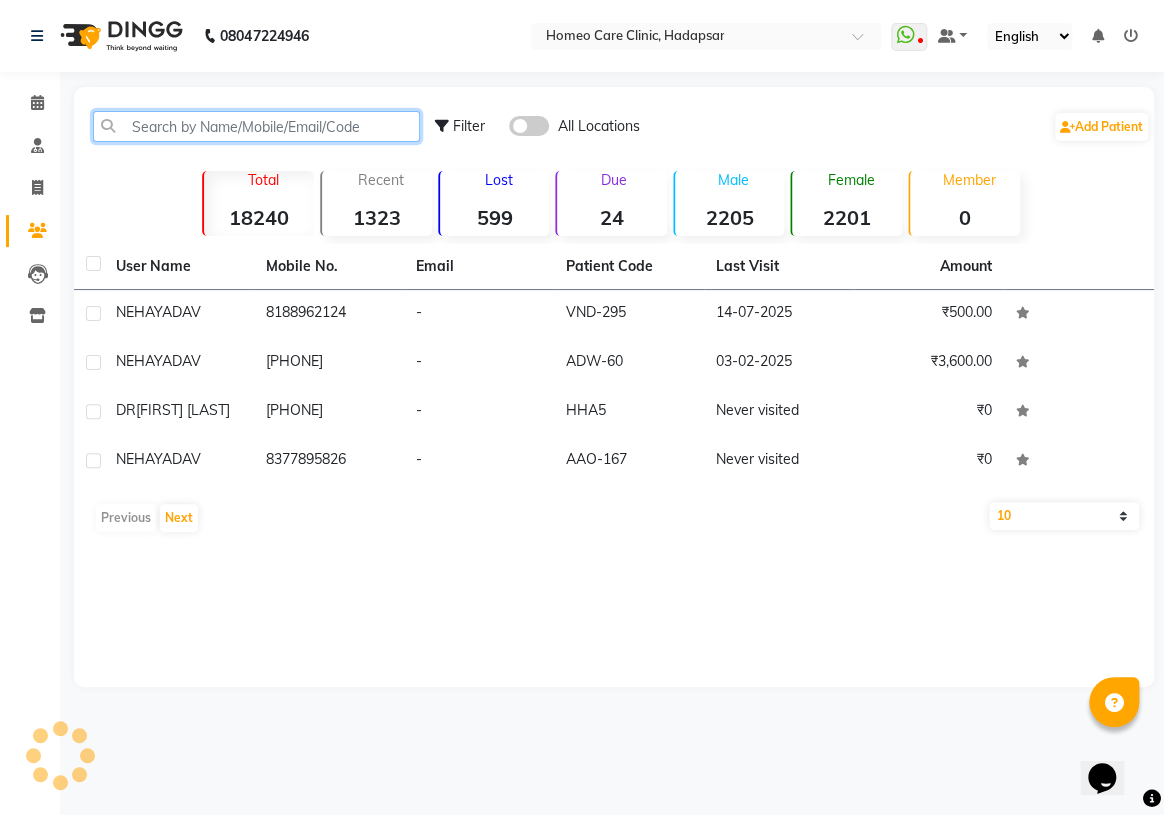 paste on "7707946467" 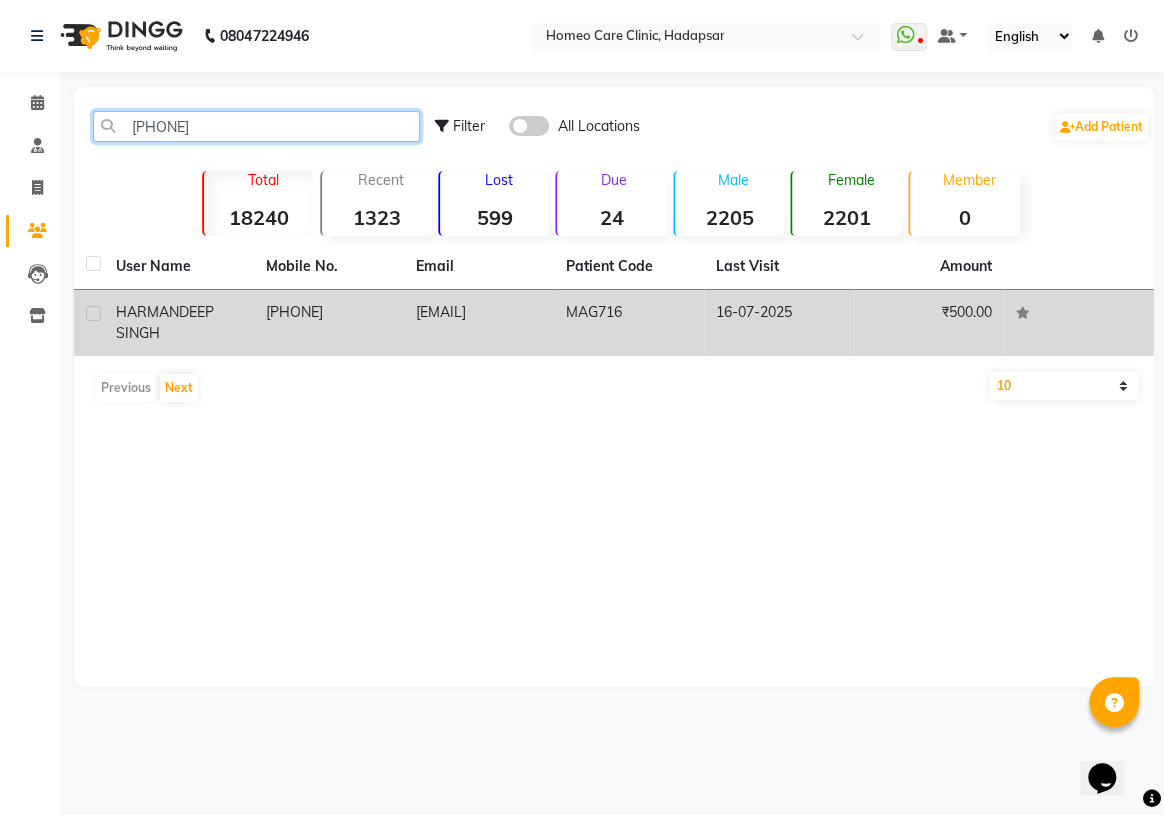 type on "7707946467" 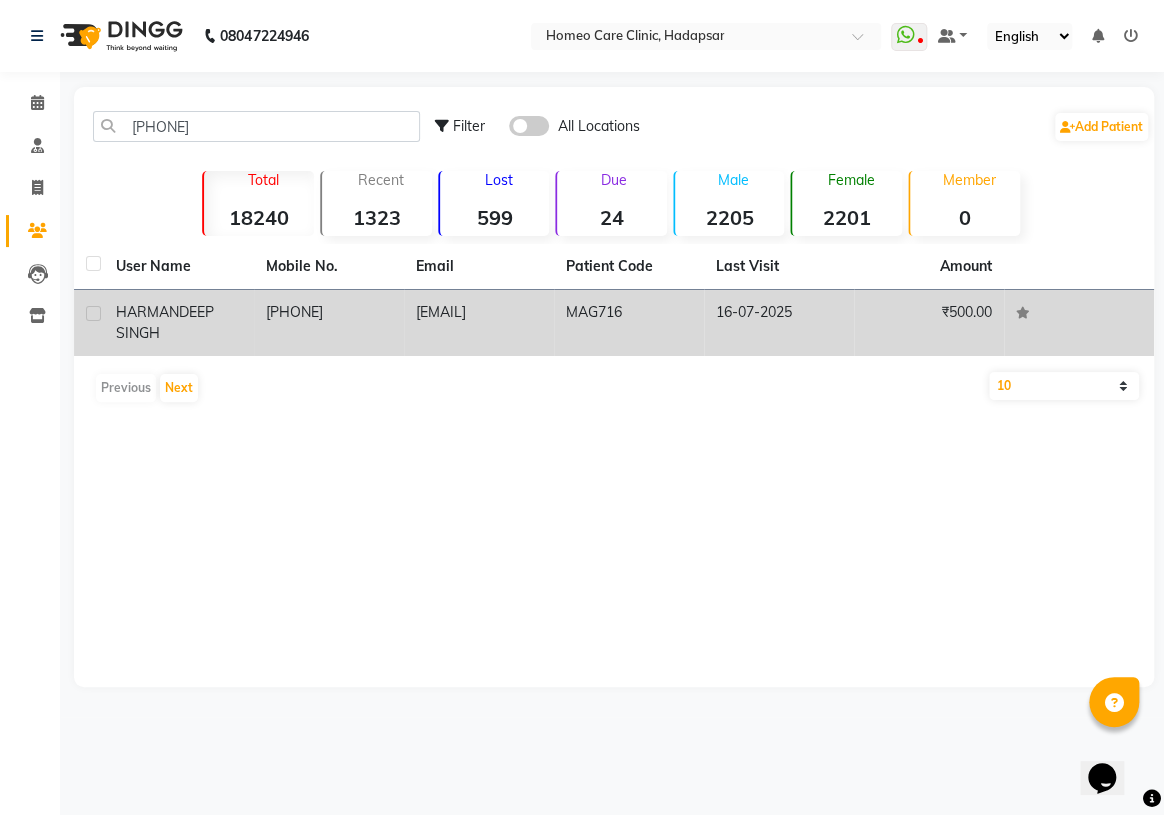 click on "7707946467" 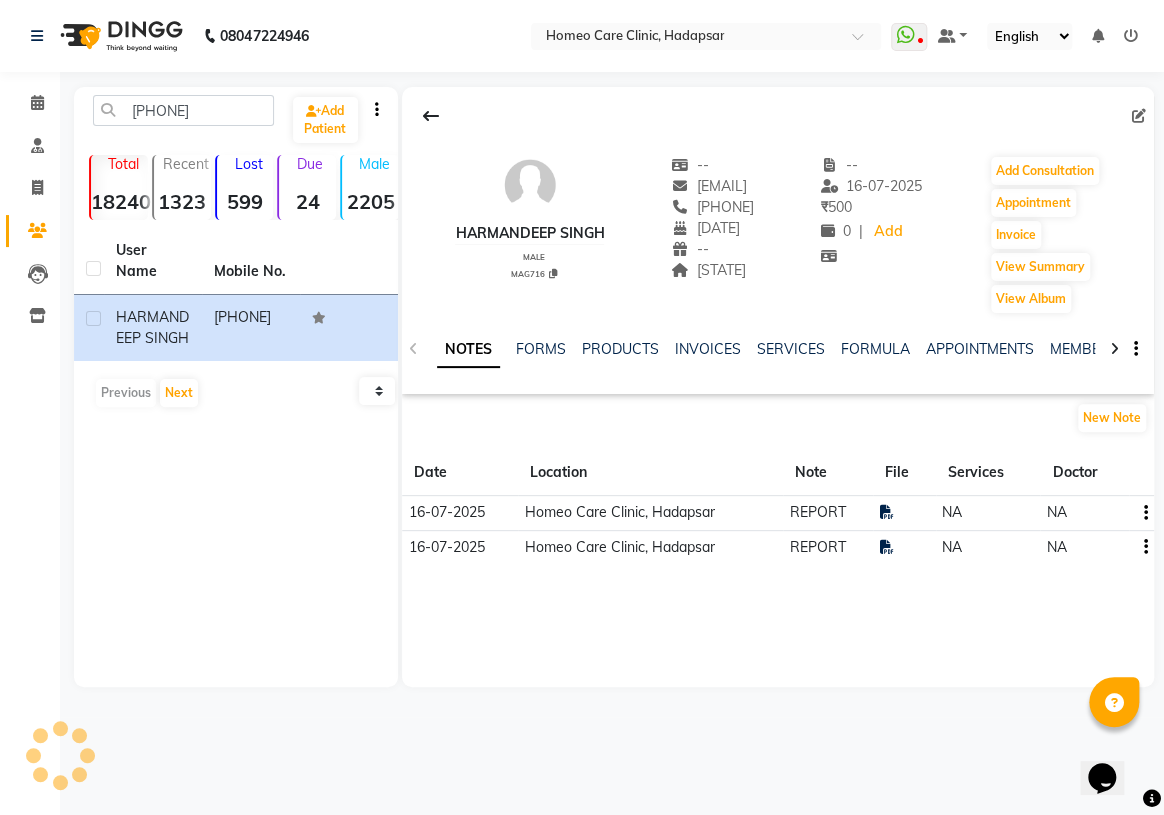 click on "HARMANDEEP SINGH    male  MAG716" 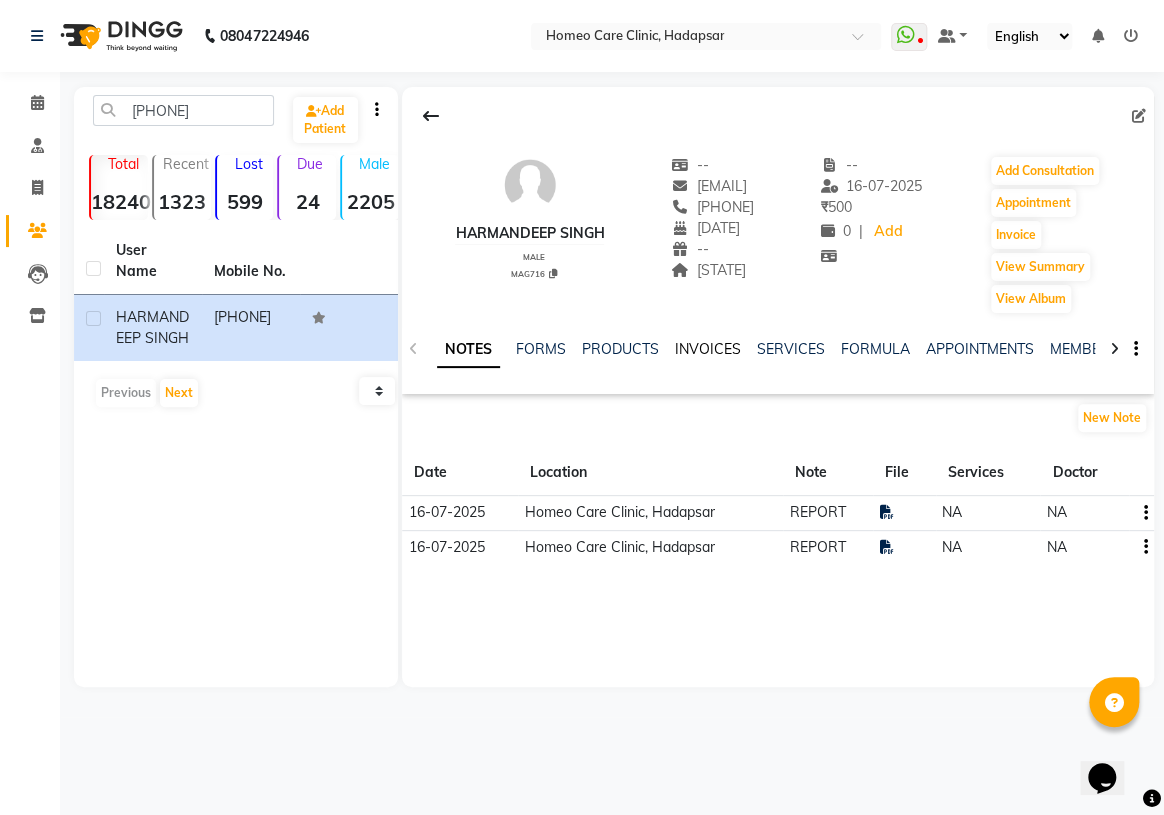 click on "INVOICES" 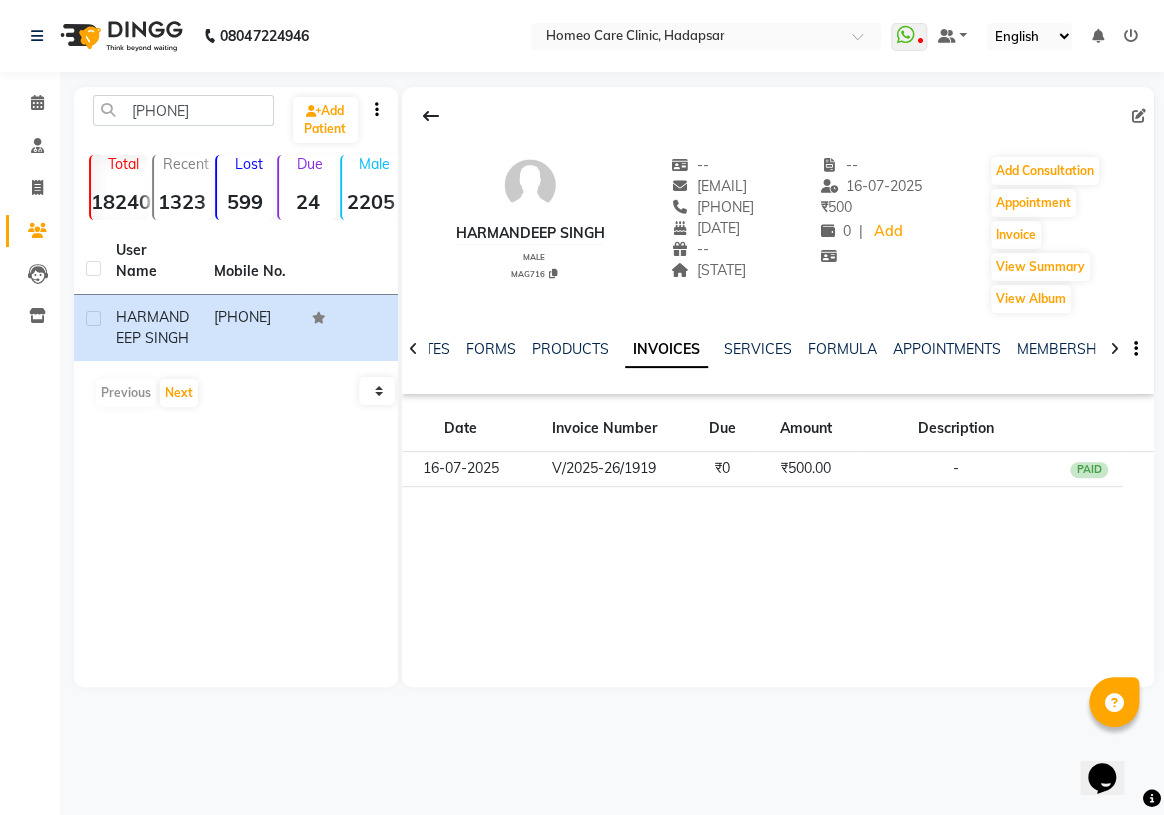 click on "HARMANDEEP SINGH    male  MAG716   --   gharman338@gmail.com   7707946467  11-06-2002  --  punjab  -- 16-07-2025 ₹    500 0 |  Add   Add Consultation   Appointment   Invoice  View Summary  View Album  NOTES FORMS PRODUCTS INVOICES SERVICES FORMULA APPOINTMENTS MEMBERSHIP PACKAGES VOUCHERS GIFTCARDS POINTS FAMILY CARDS WALLET Date Invoice Number Due Amount Description 16-07-2025 V/2025-26/1919 ₹0 ₹500.00 -  PAID" 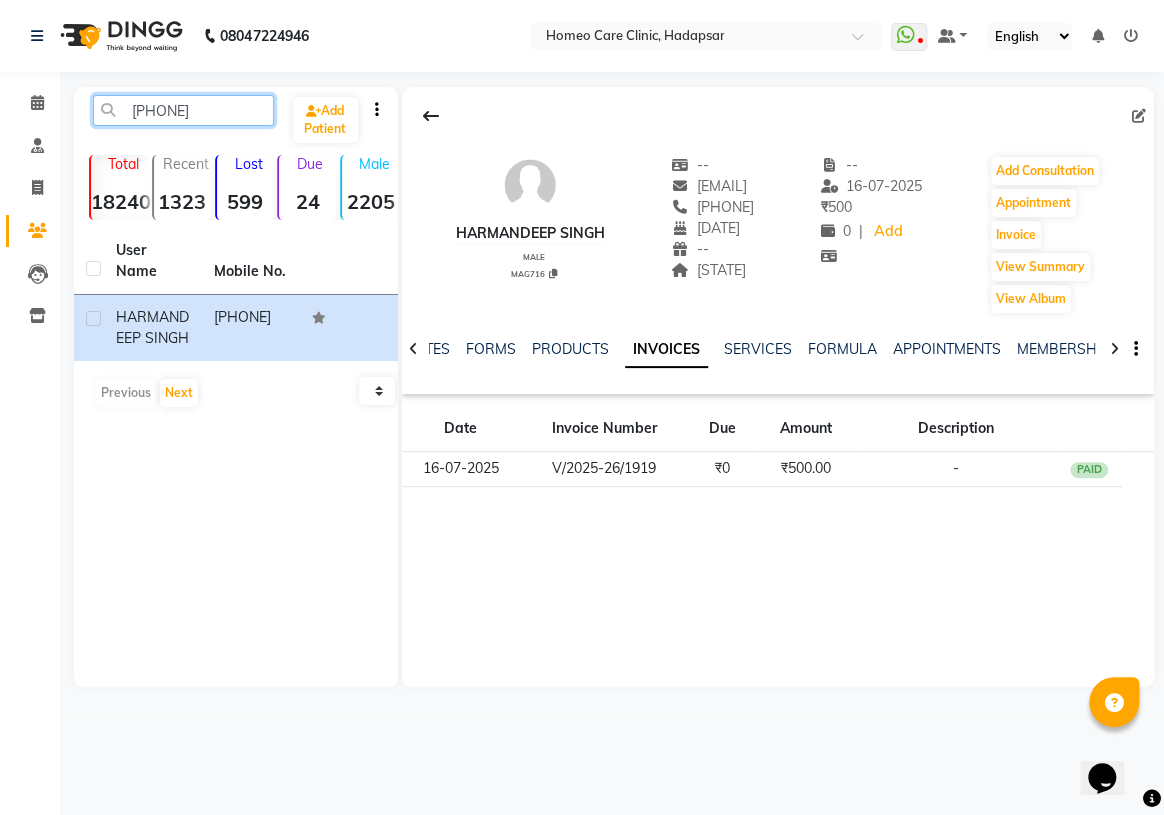 drag, startPoint x: 241, startPoint y: 114, endPoint x: 0, endPoint y: 161, distance: 245.54022 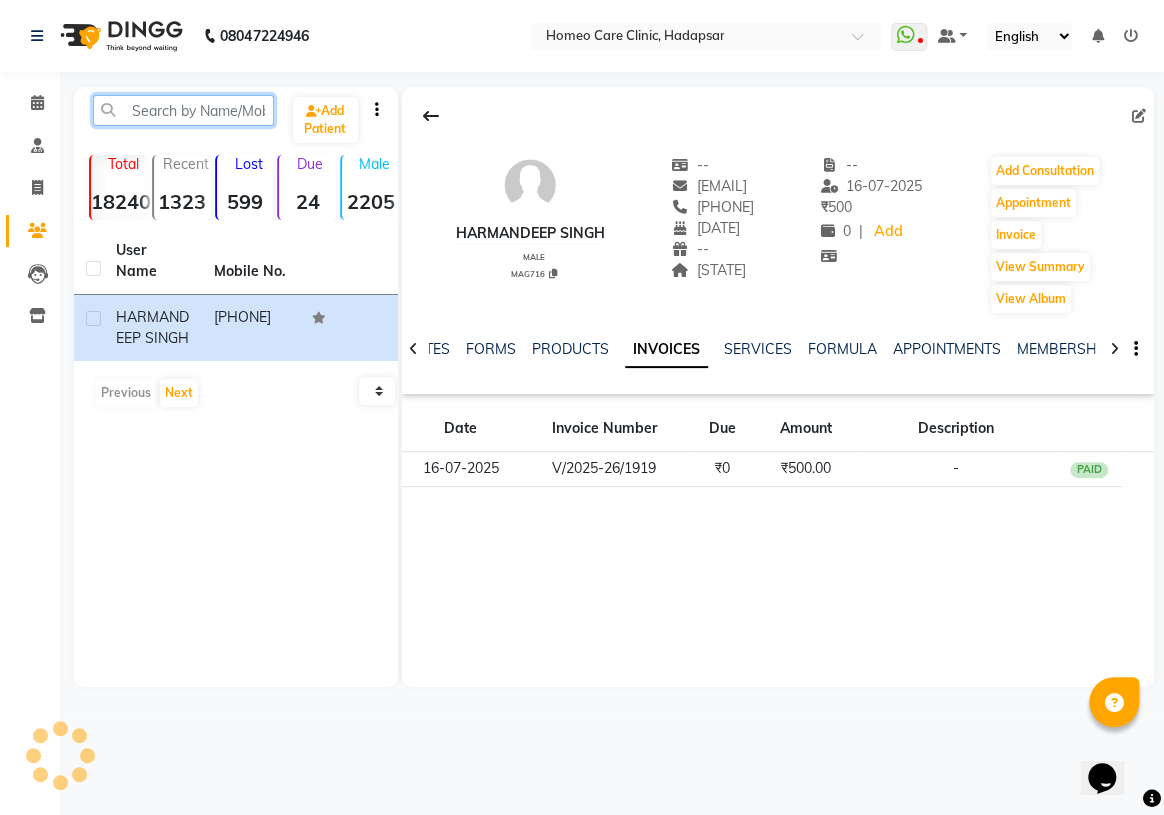 paste on "9572279898" 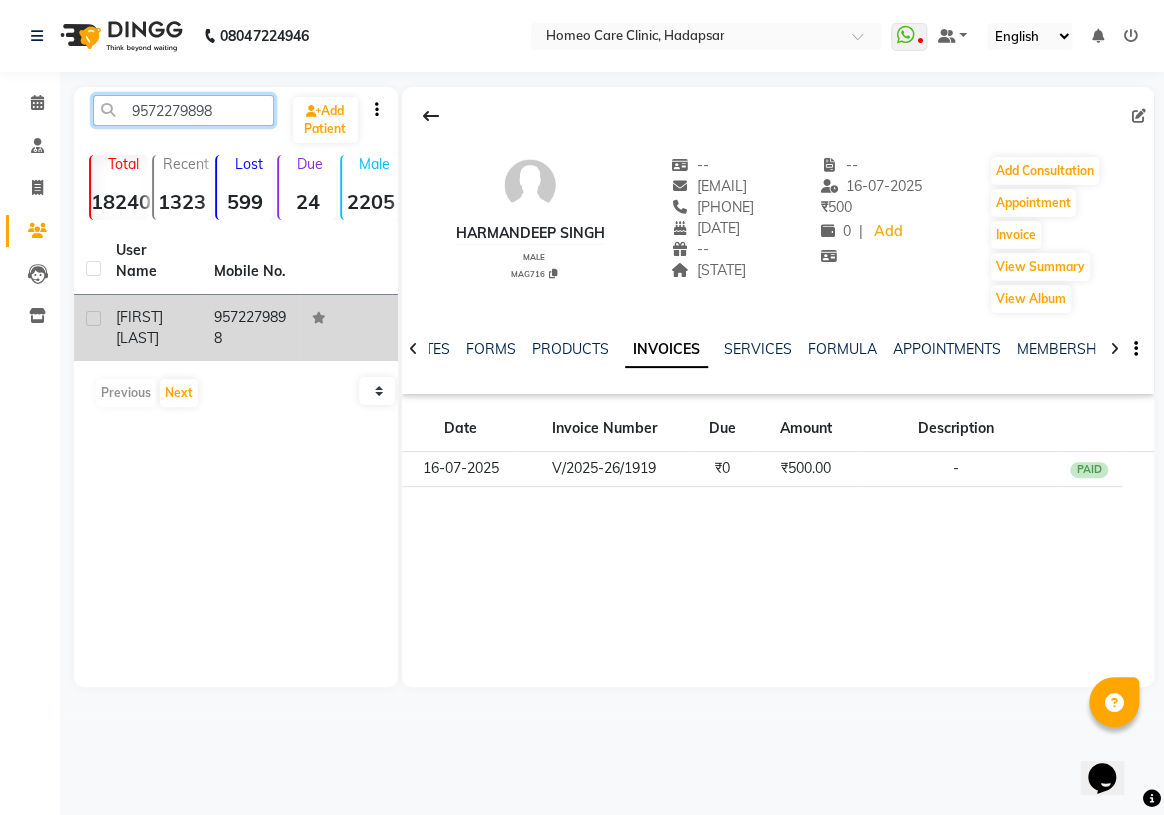 type on "9572279898" 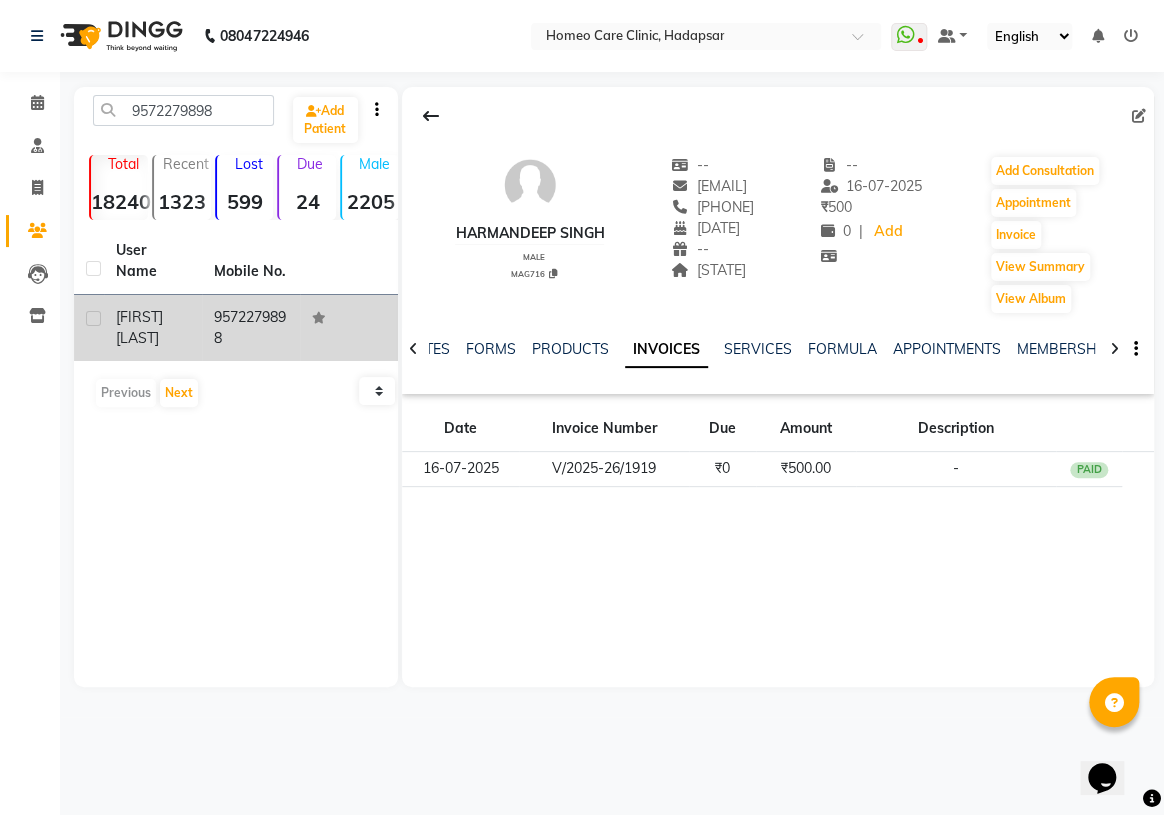 click on "9572279898" 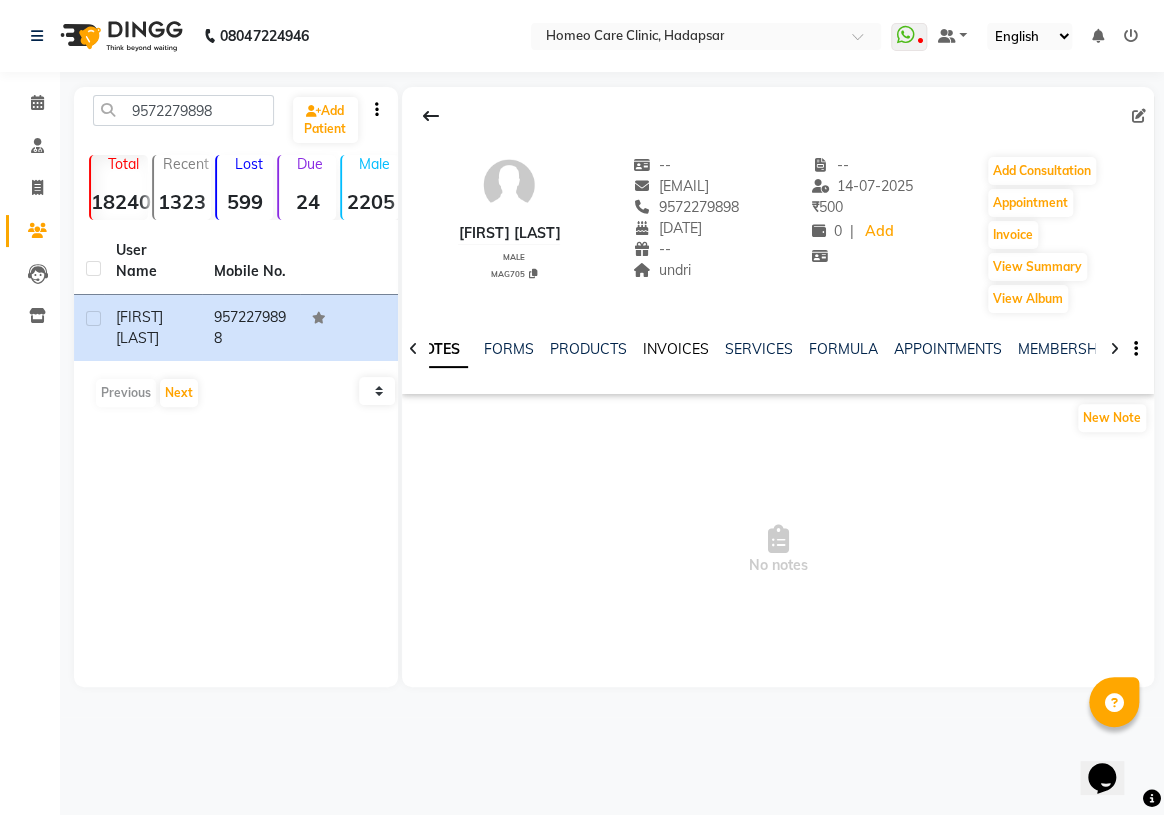 click on "INVOICES" 